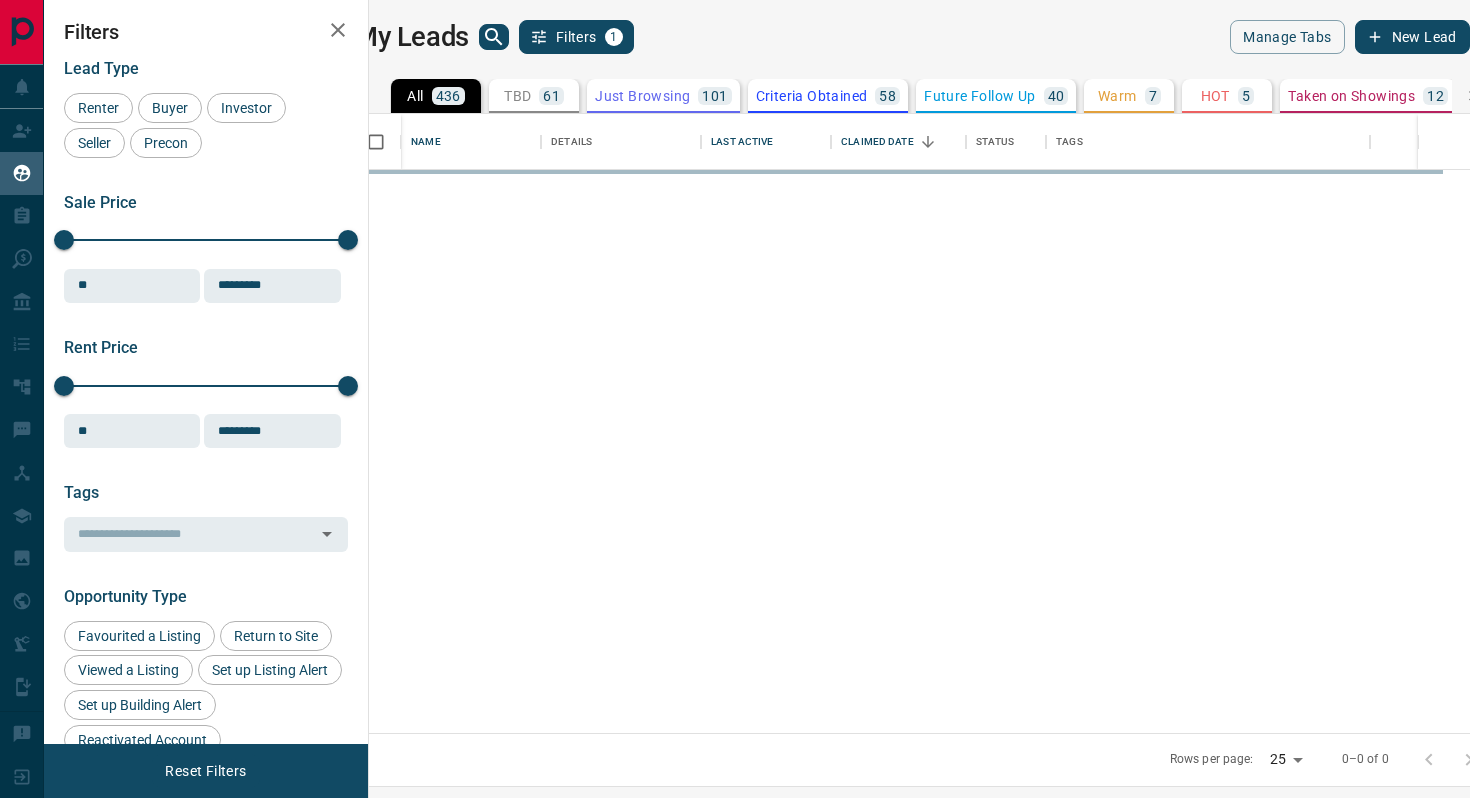 scroll, scrollTop: 0, scrollLeft: 0, axis: both 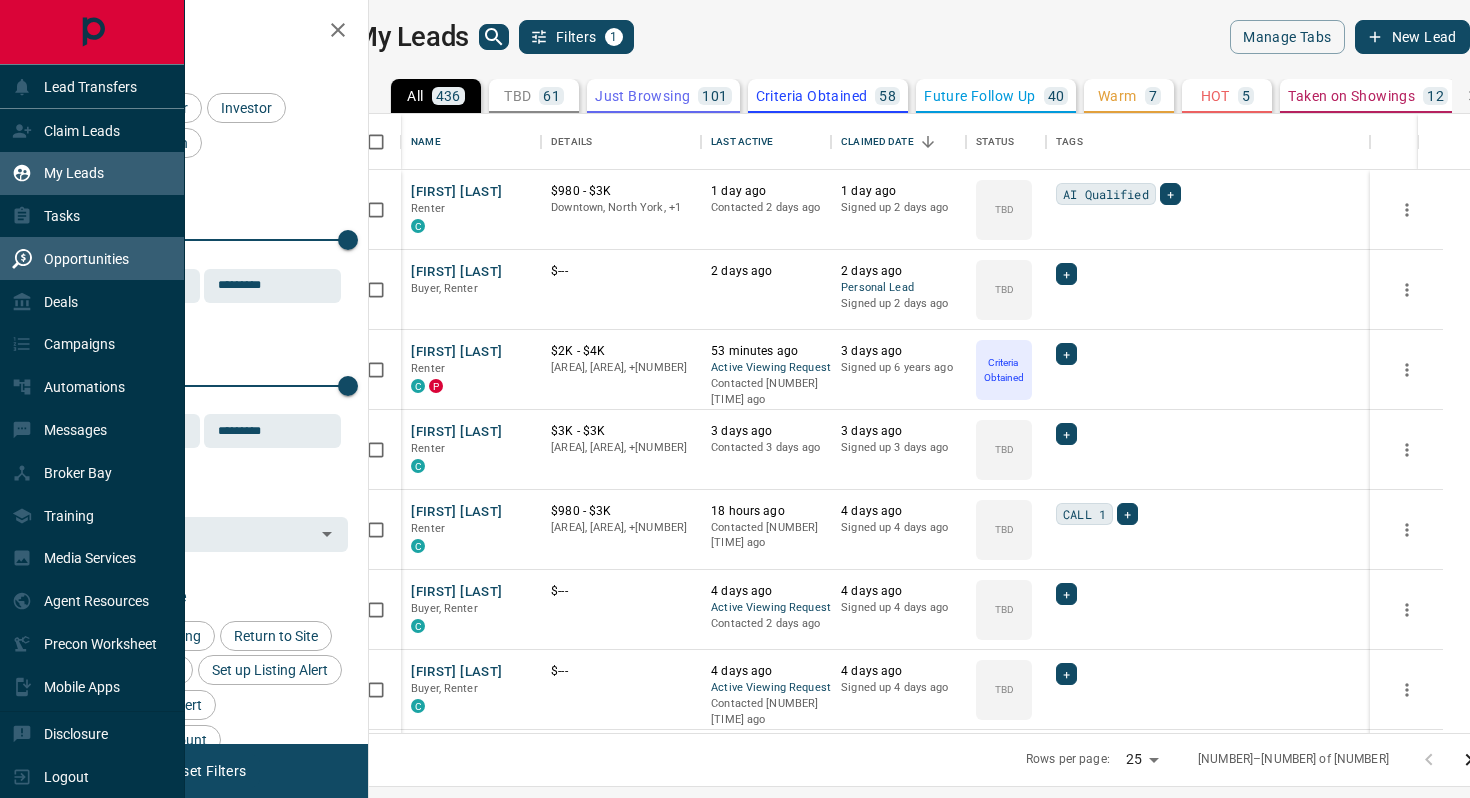click on "Opportunities" at bounding box center (86, 259) 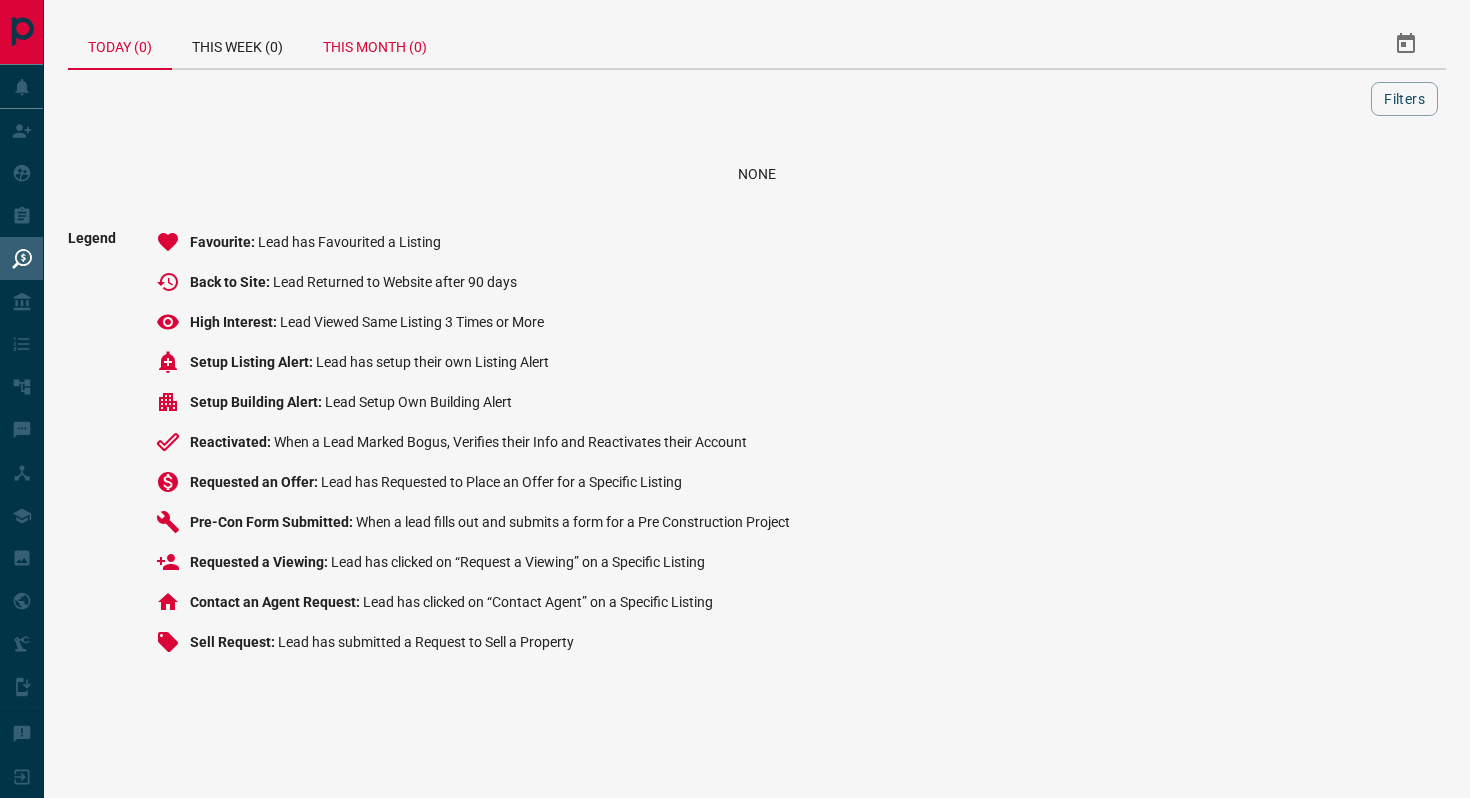 click on "This Month (0)" at bounding box center (375, 44) 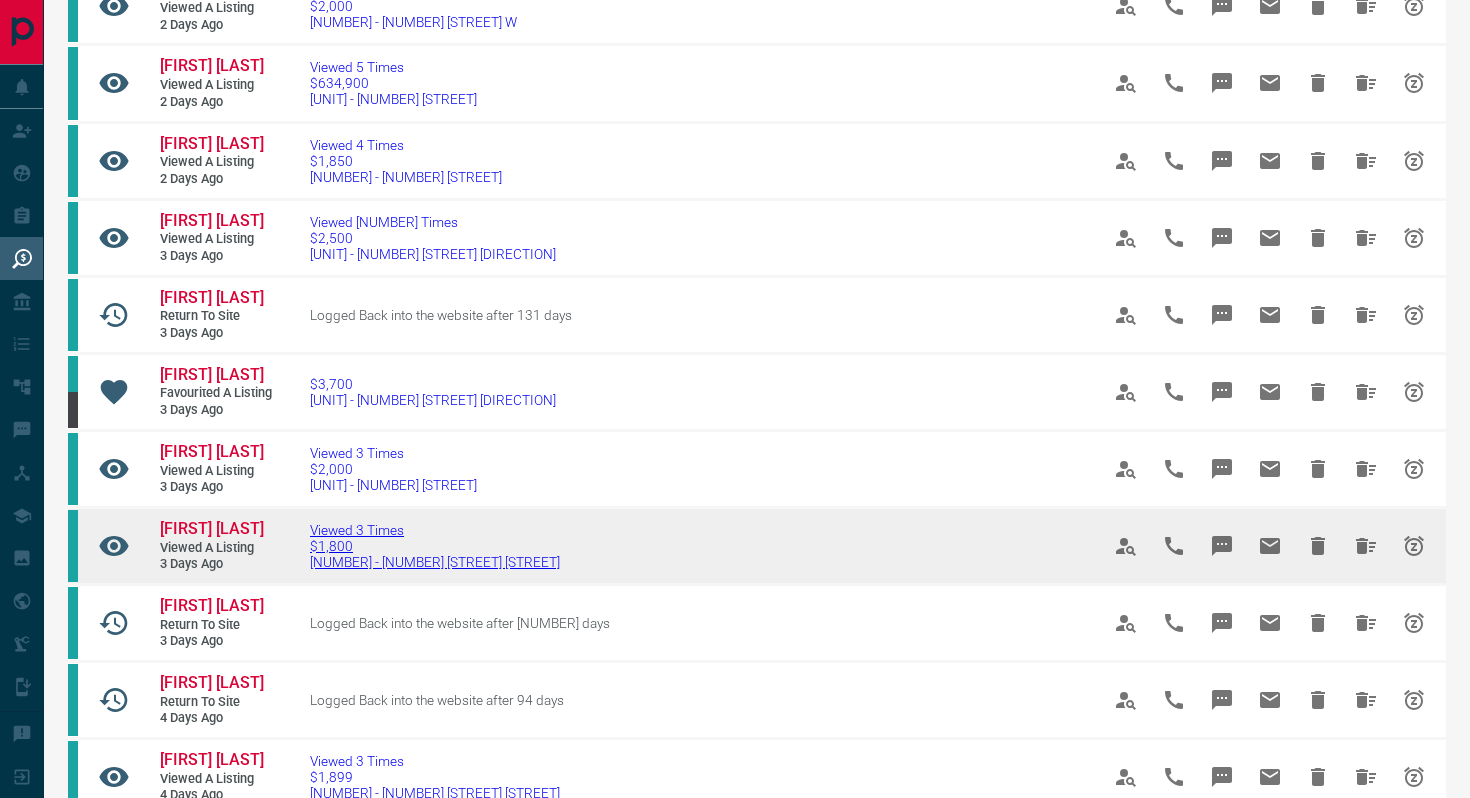 scroll, scrollTop: 853, scrollLeft: 0, axis: vertical 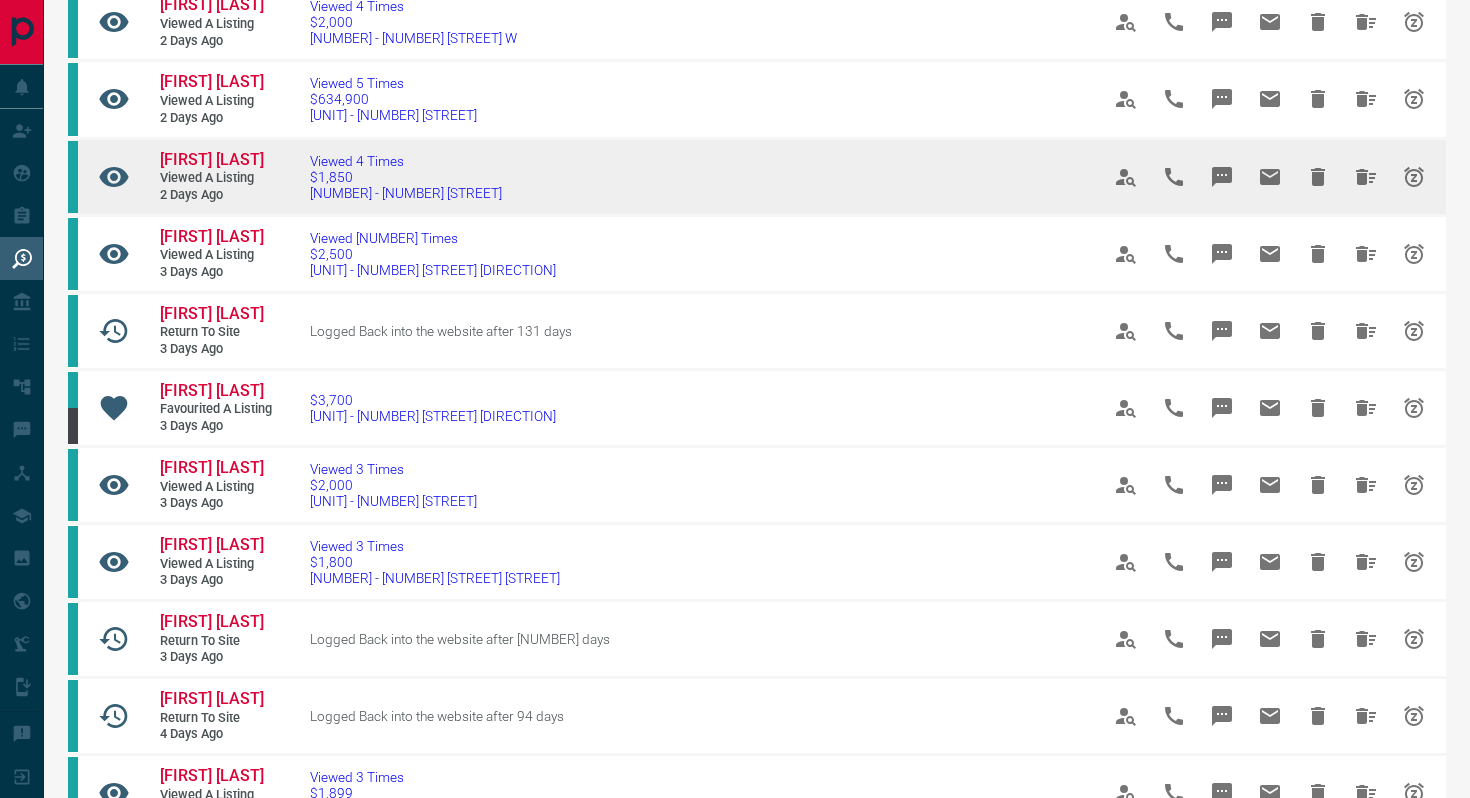 click 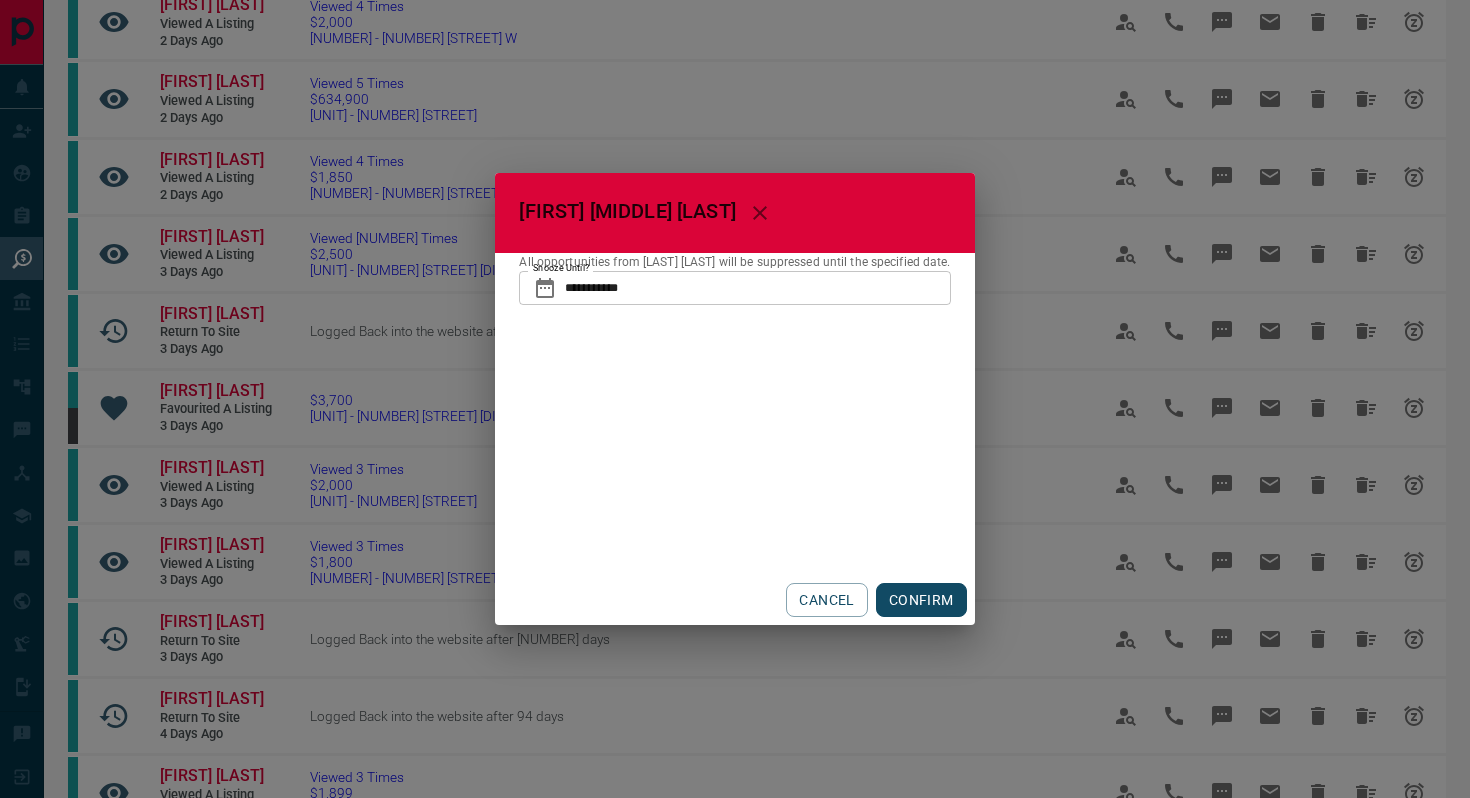 click on "CONFIRM" at bounding box center (921, 600) 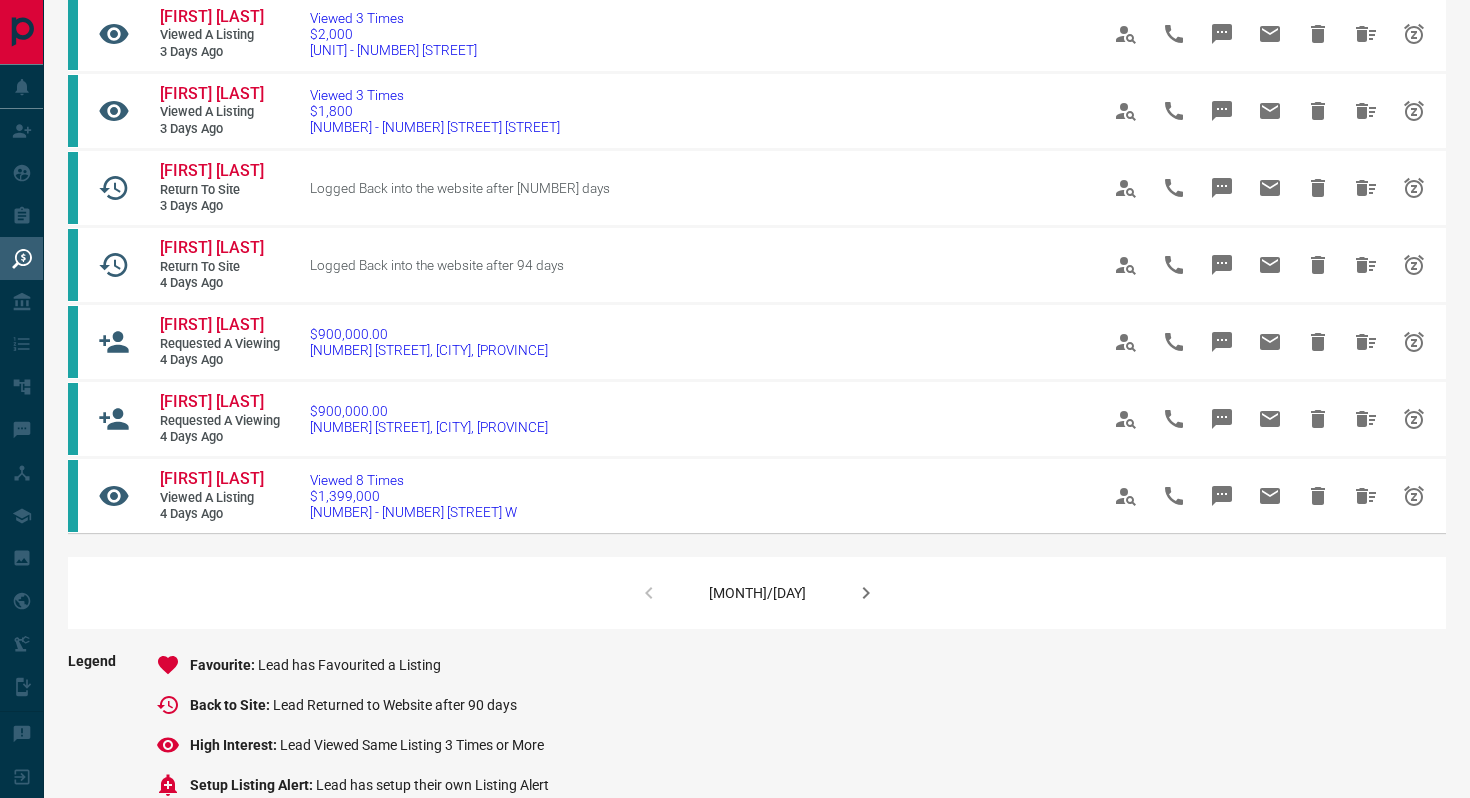 scroll, scrollTop: 1215, scrollLeft: 0, axis: vertical 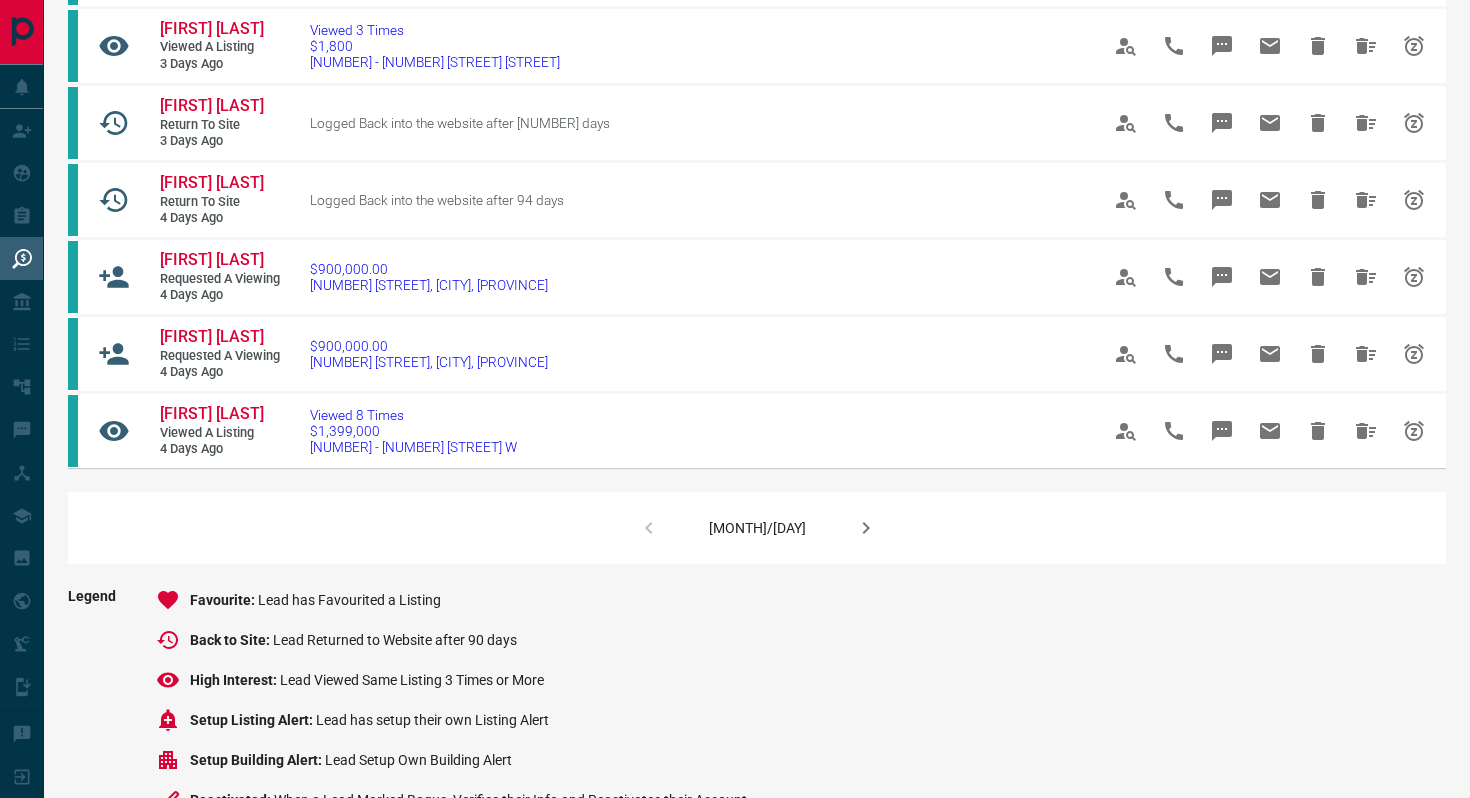 click 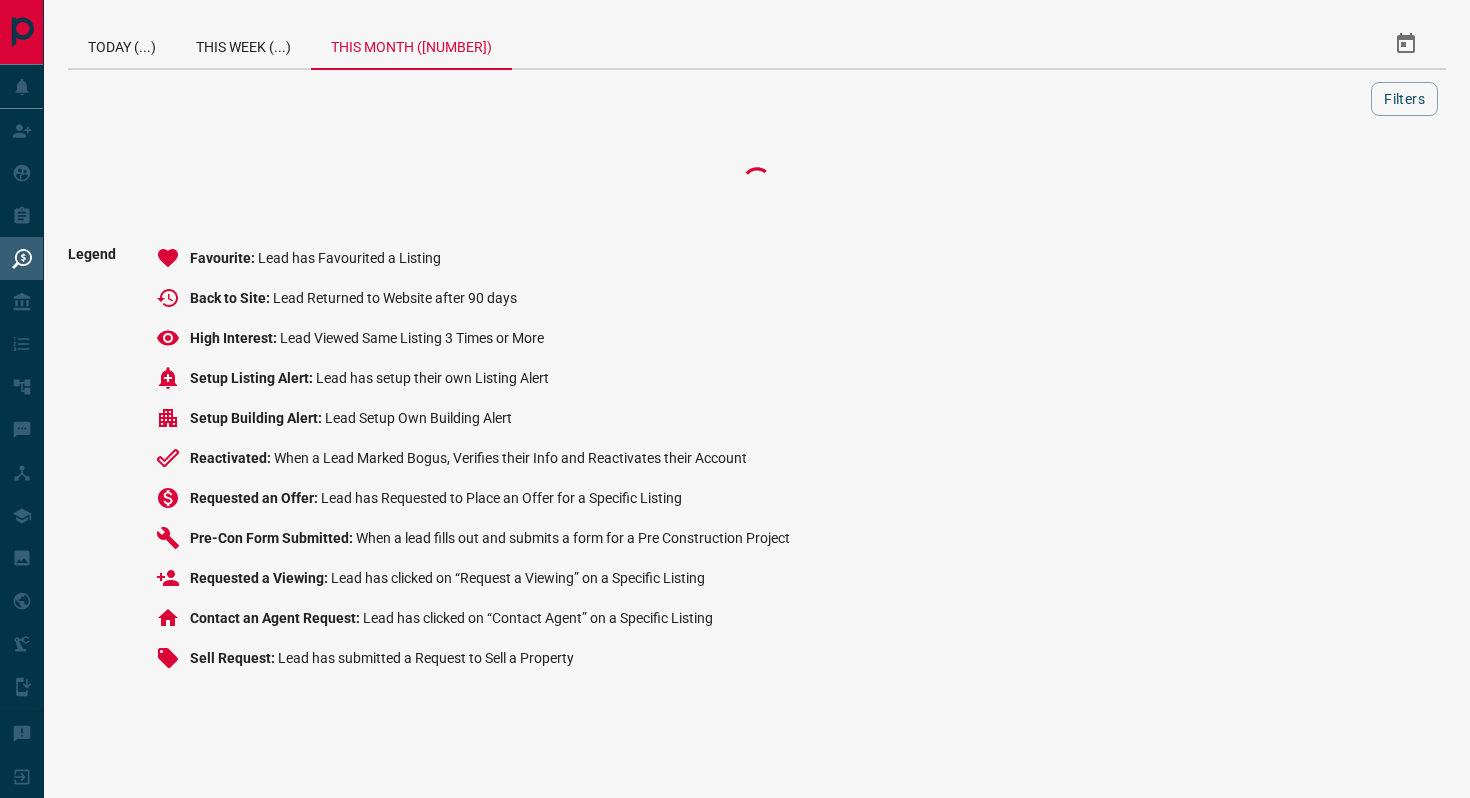 scroll, scrollTop: 0, scrollLeft: 0, axis: both 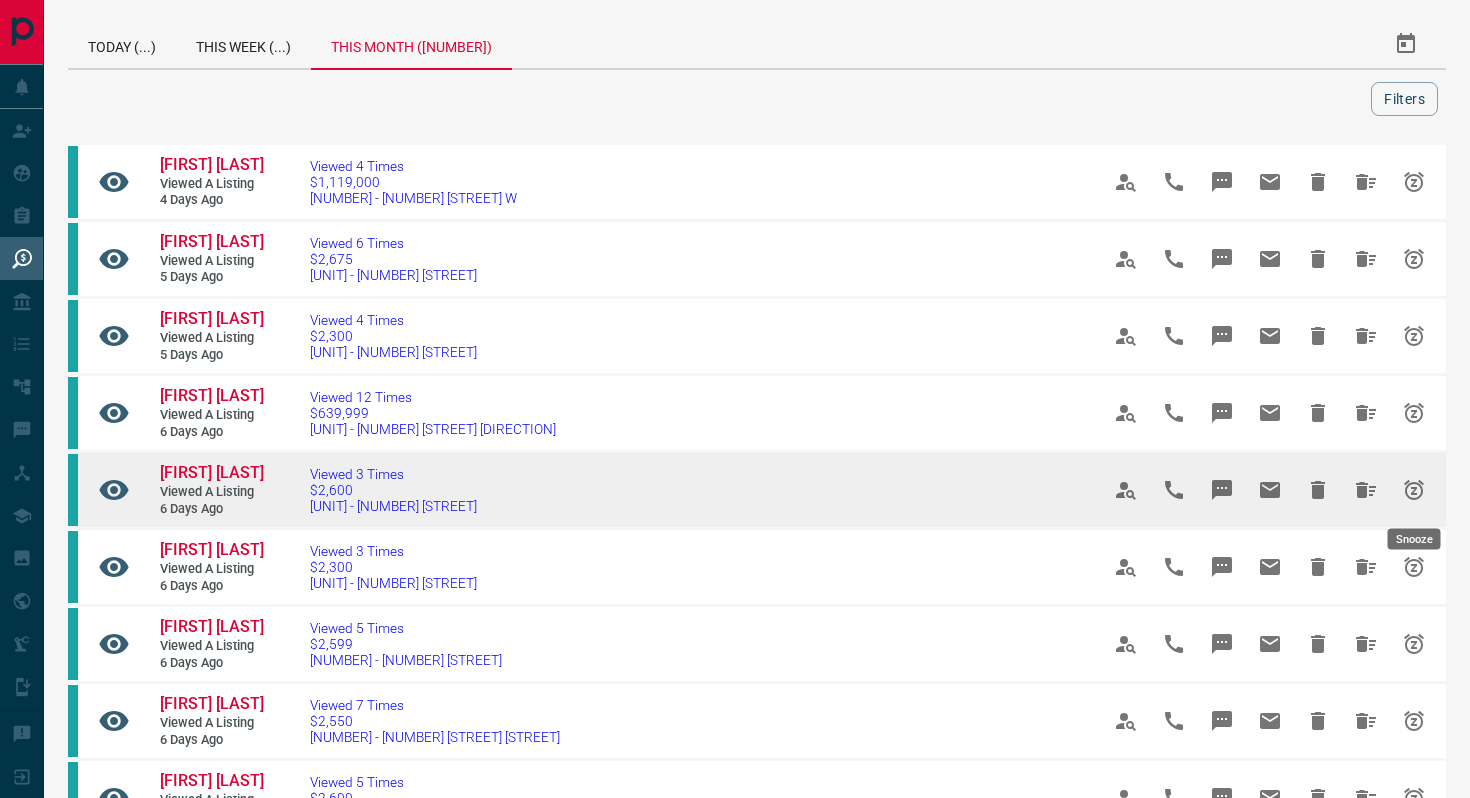 click 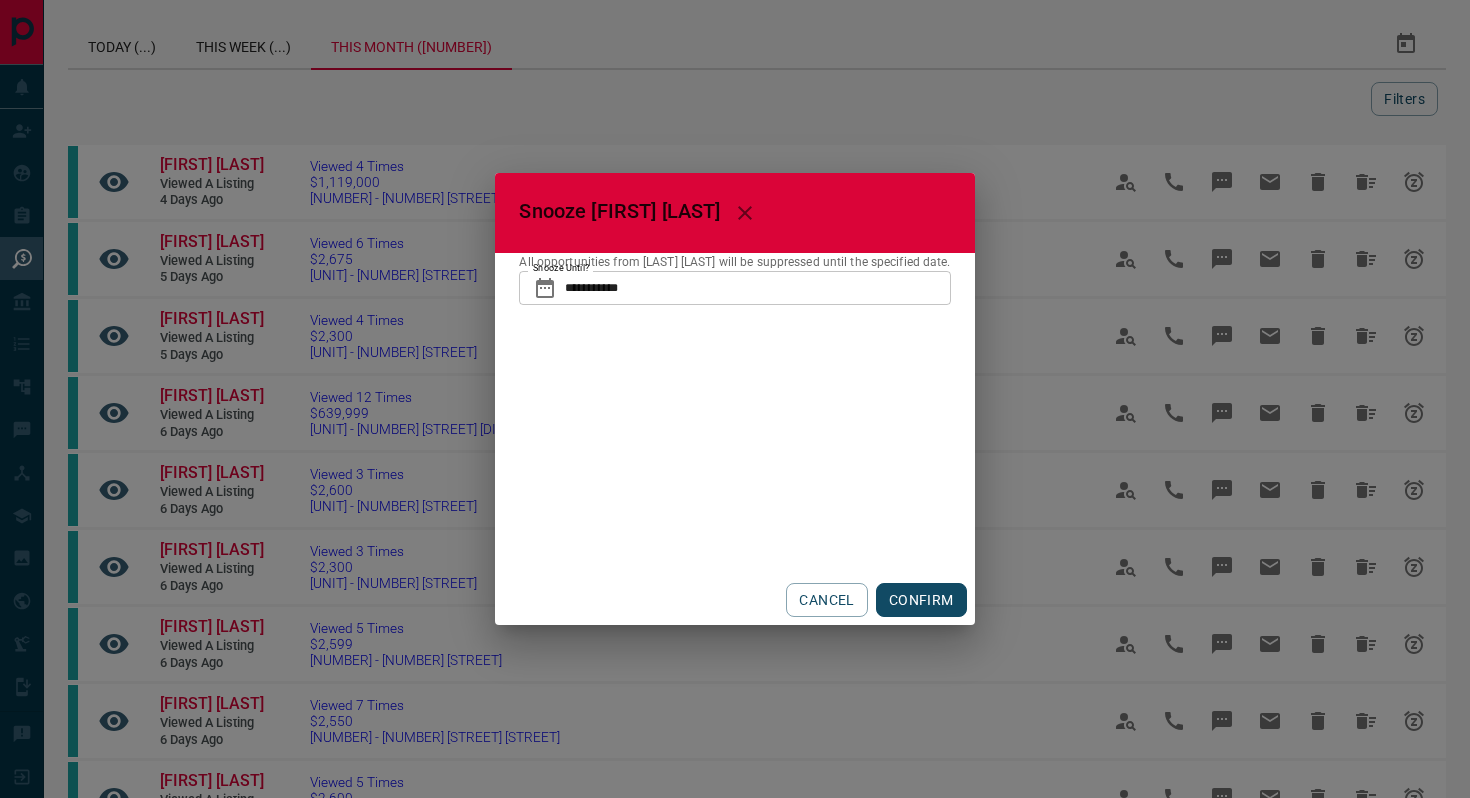 click on "CONFIRM" at bounding box center (921, 600) 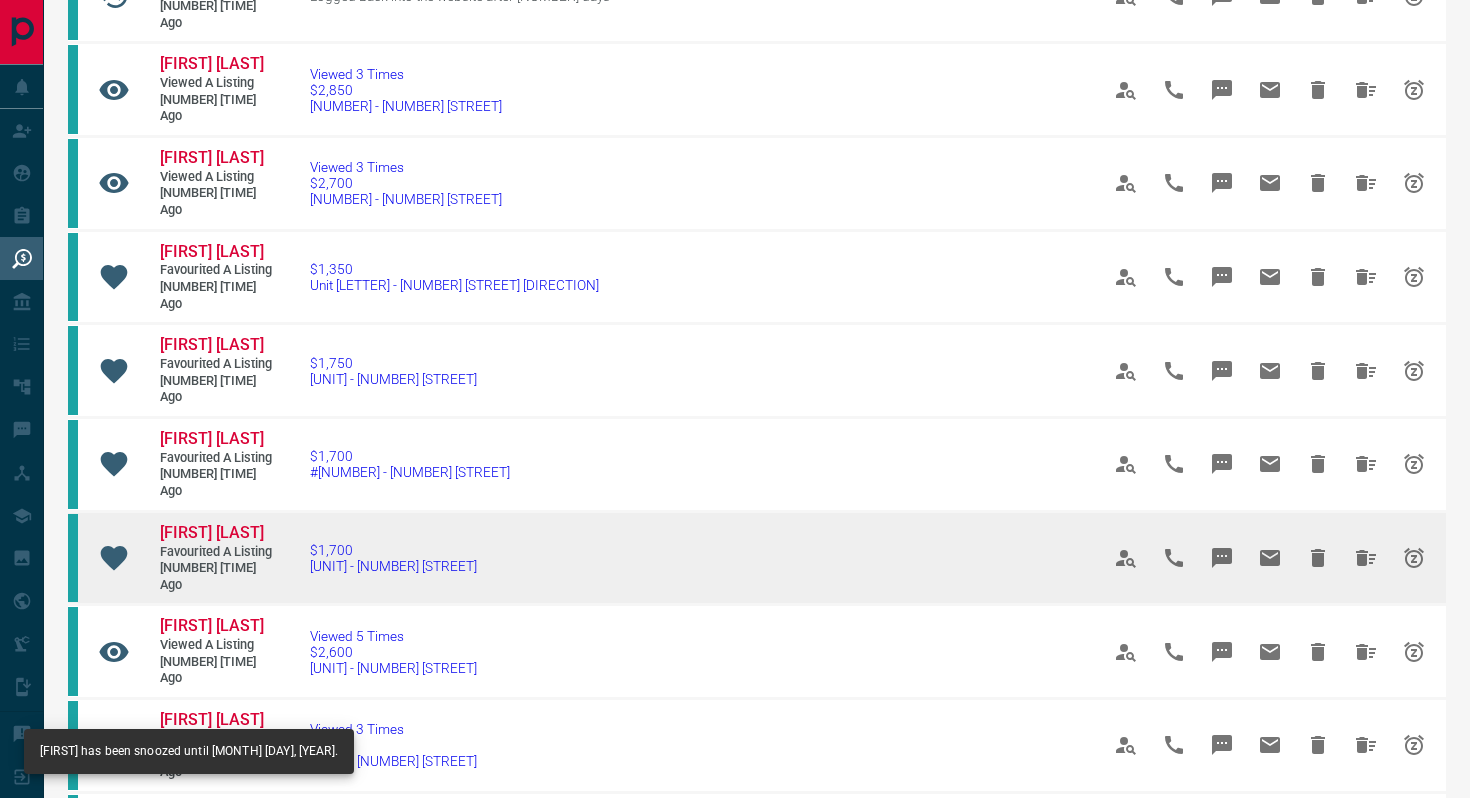 scroll, scrollTop: 1011, scrollLeft: 0, axis: vertical 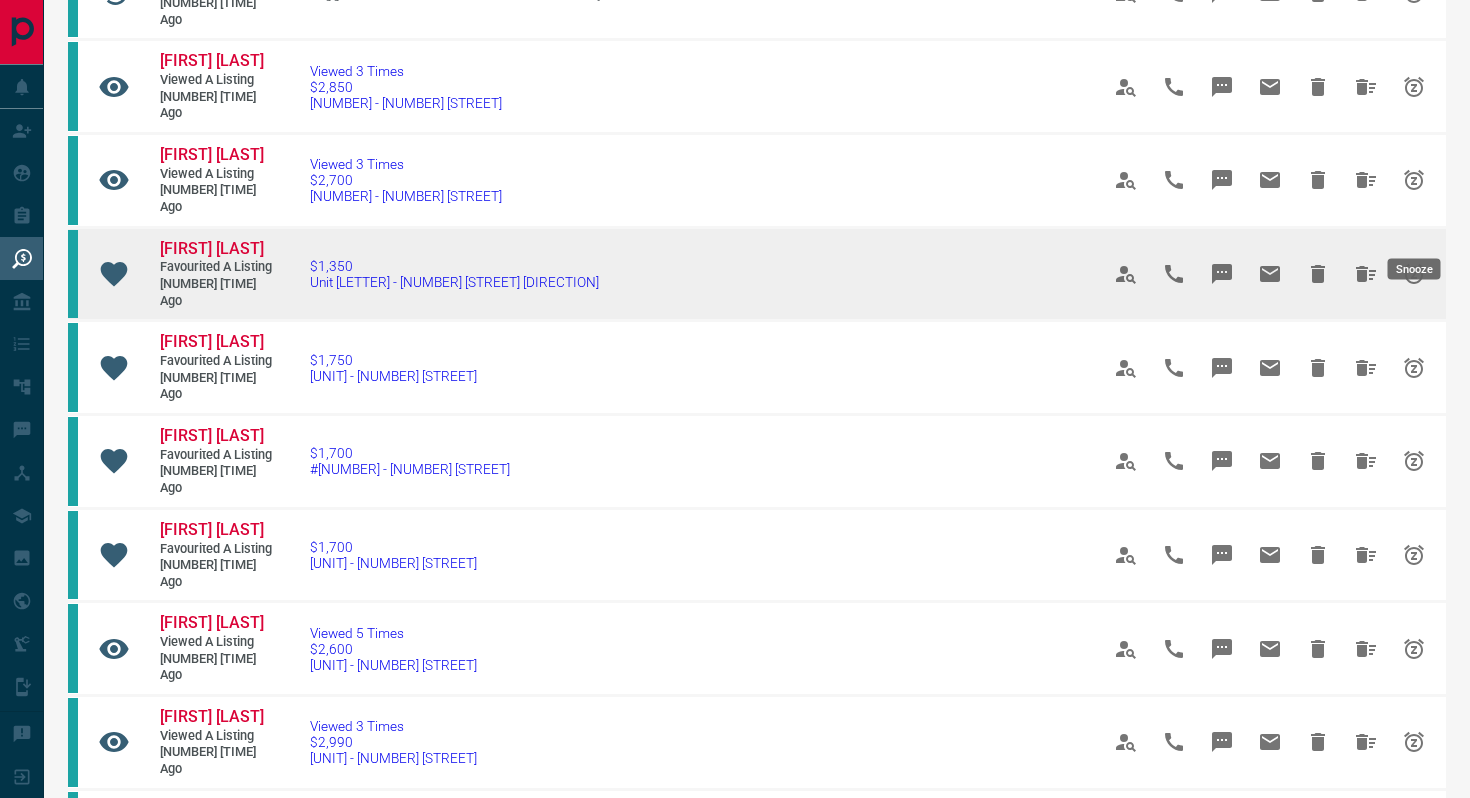 click 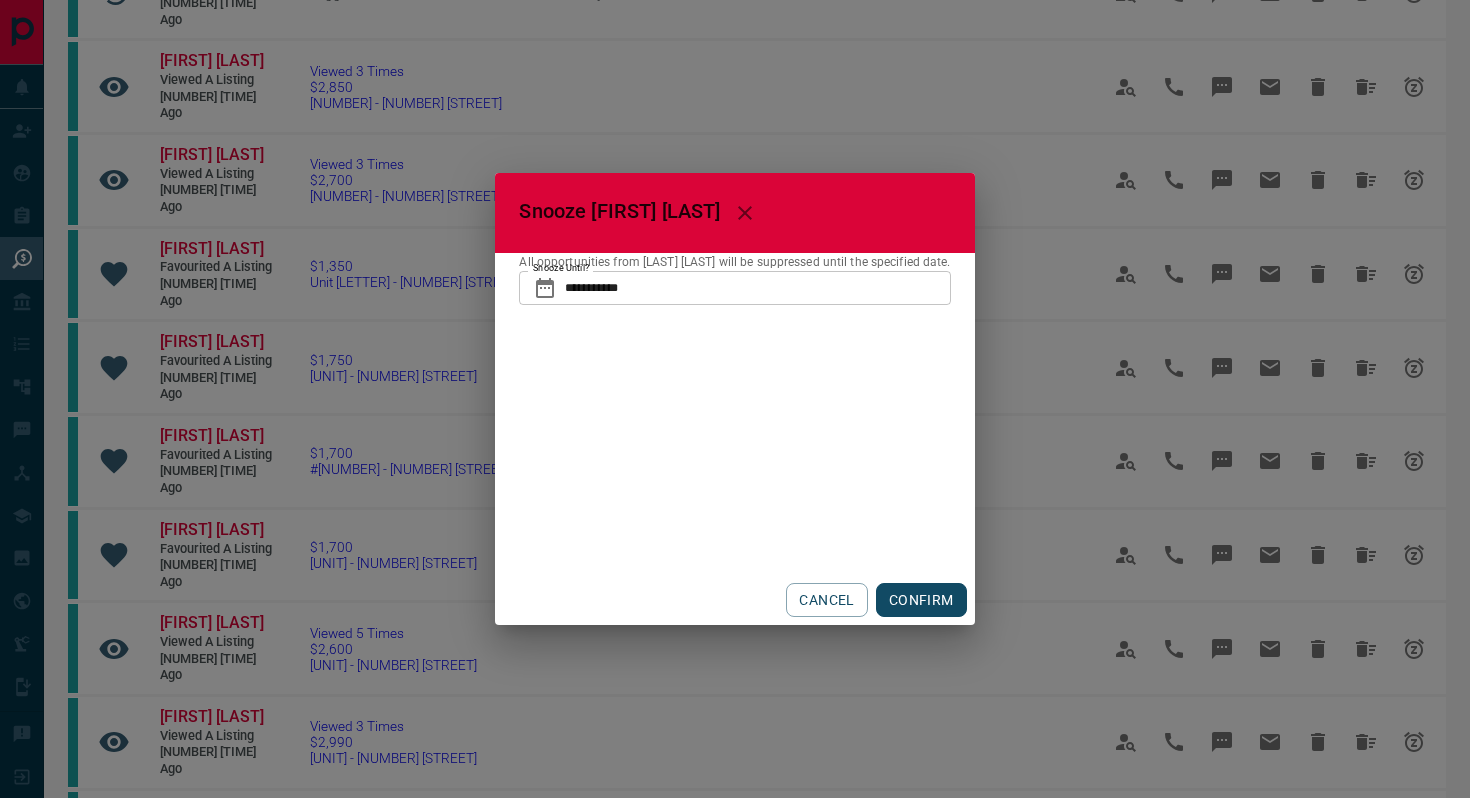 click on "CONFIRM" at bounding box center (921, 600) 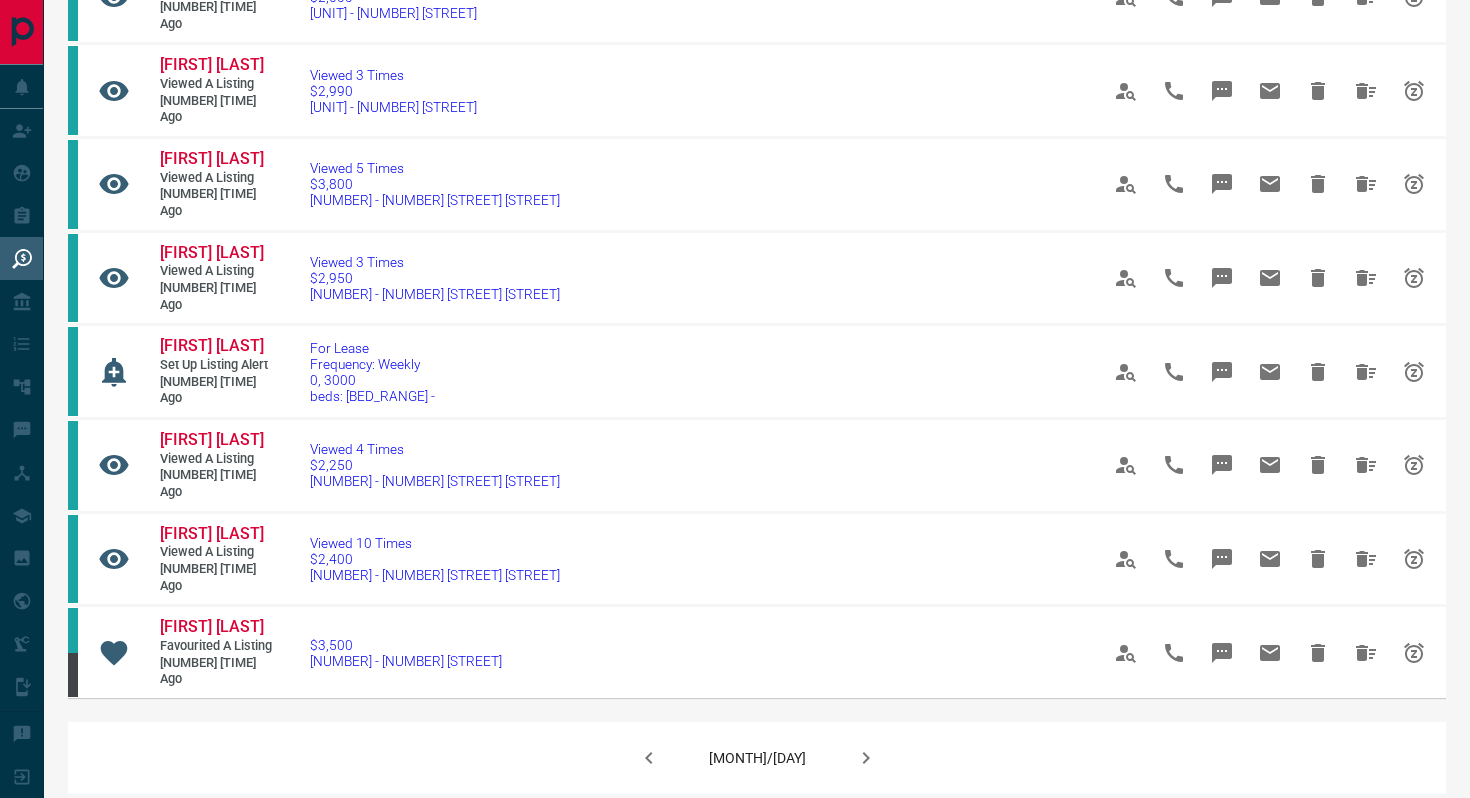 scroll, scrollTop: 1217, scrollLeft: 0, axis: vertical 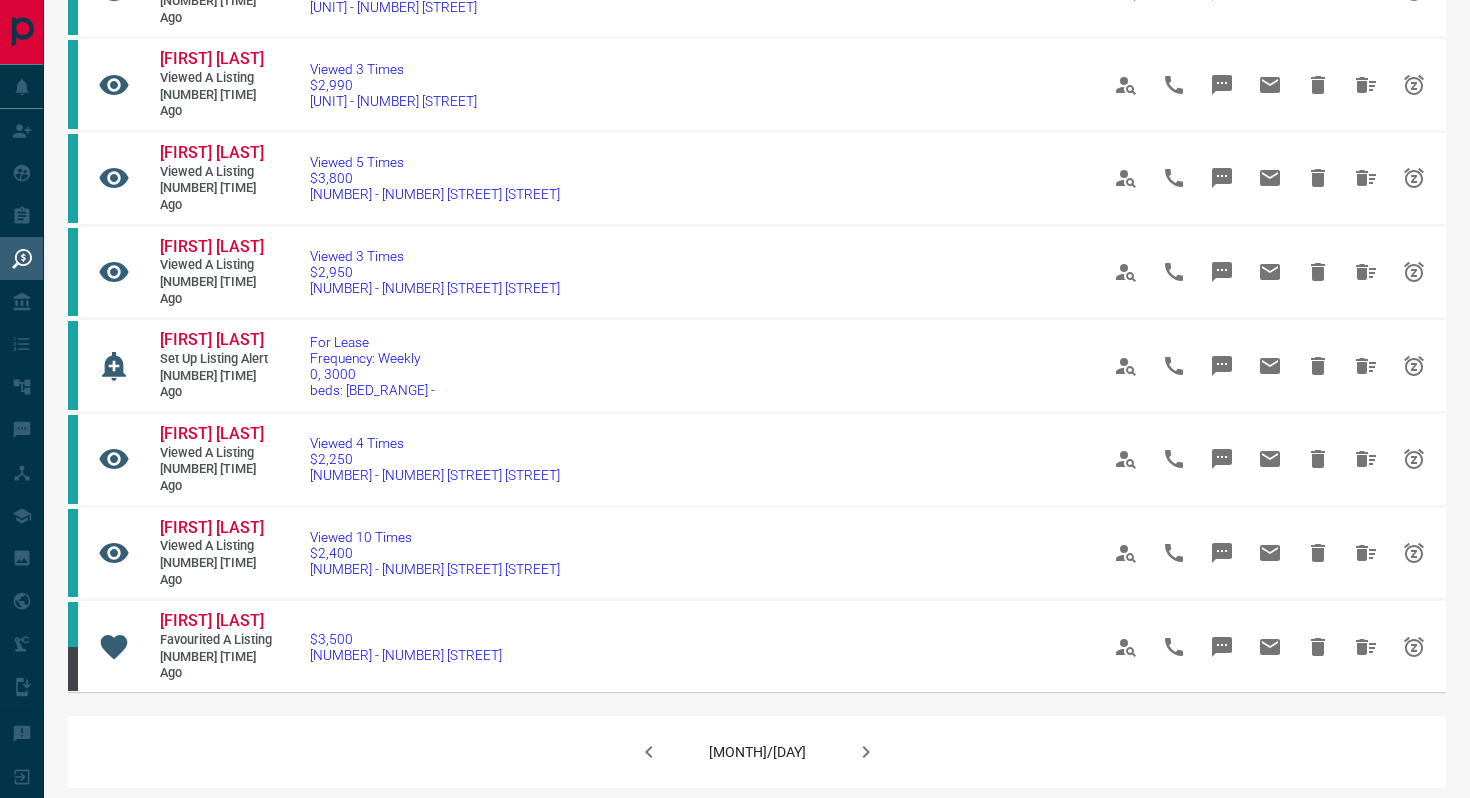click 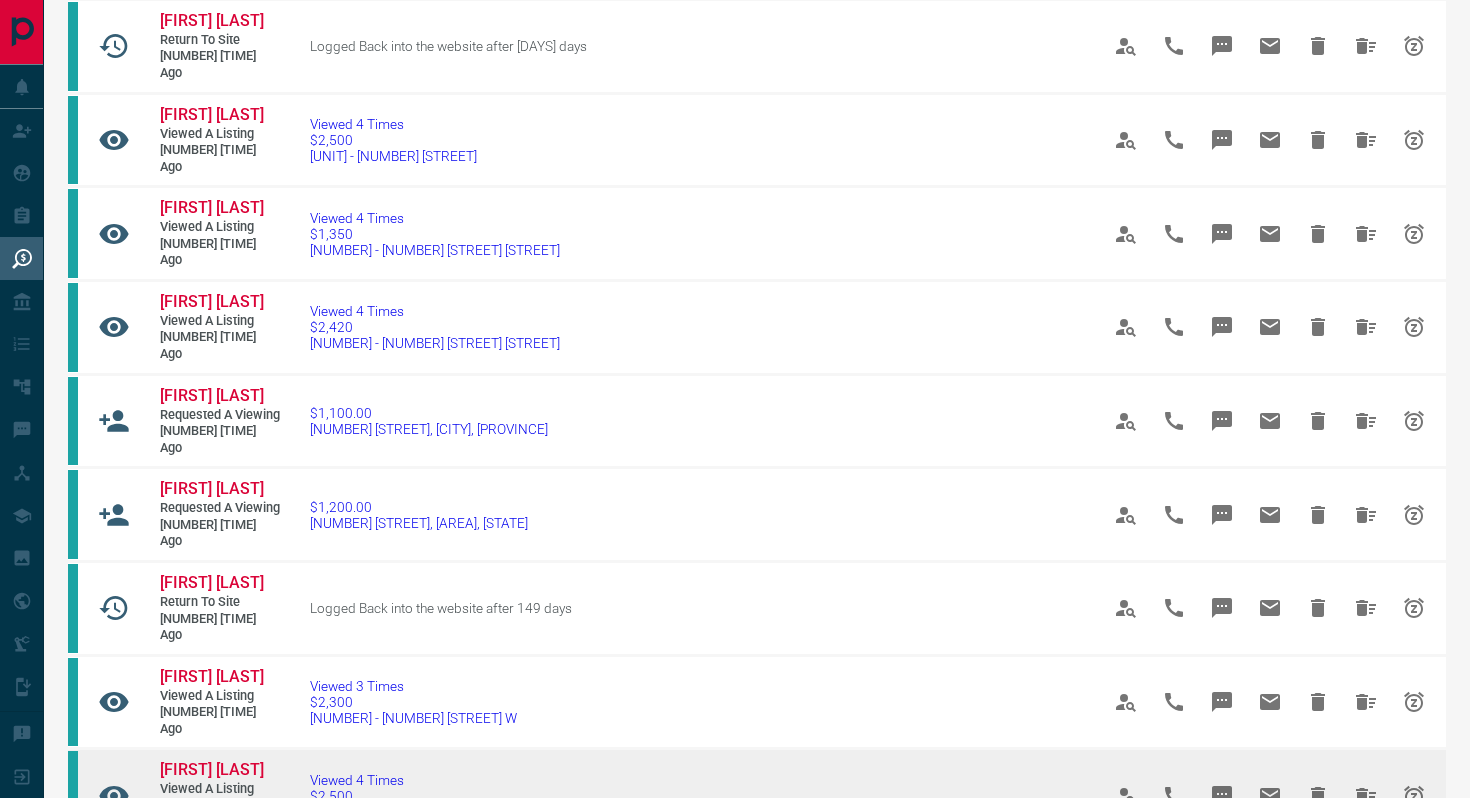 scroll, scrollTop: 1001, scrollLeft: 0, axis: vertical 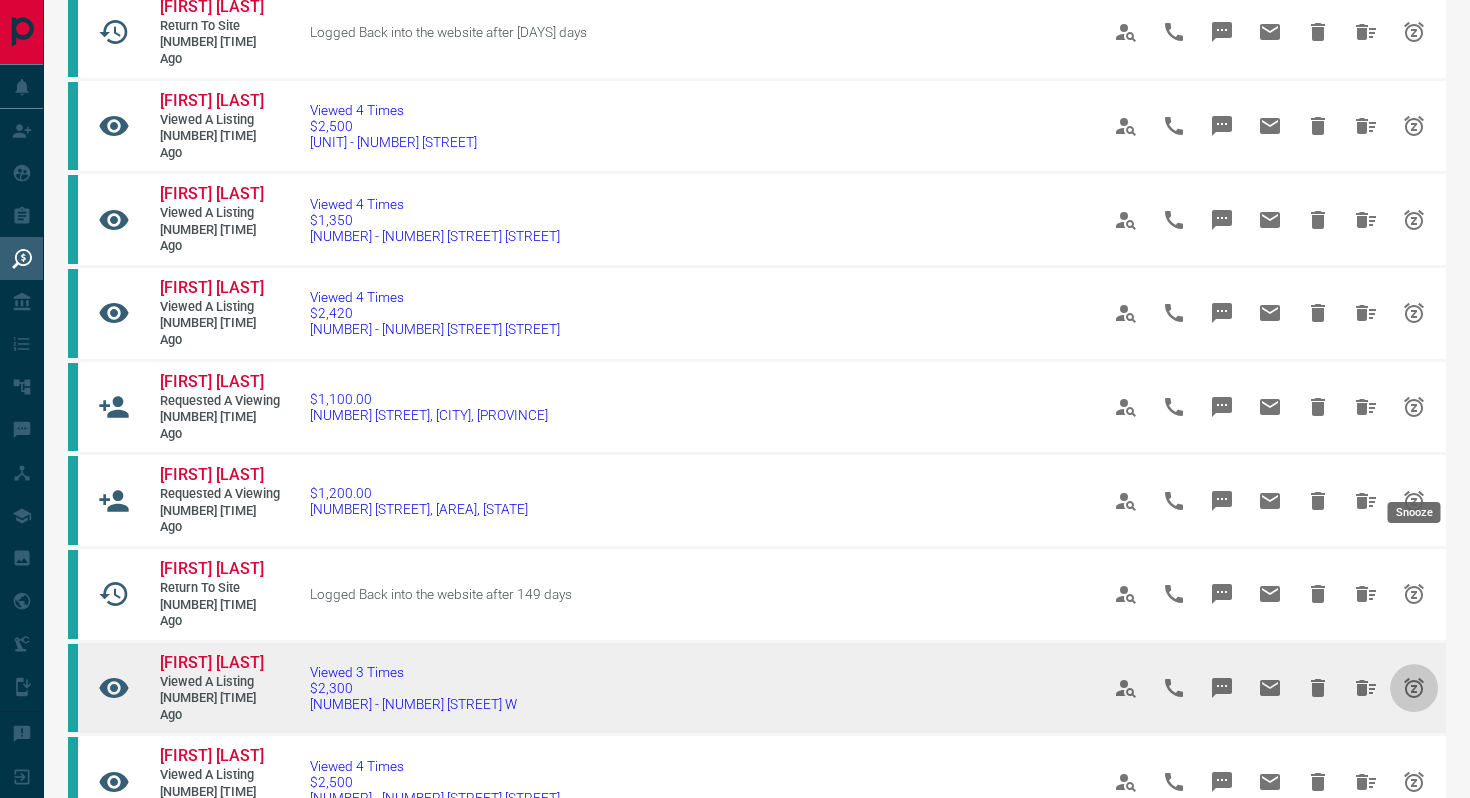click 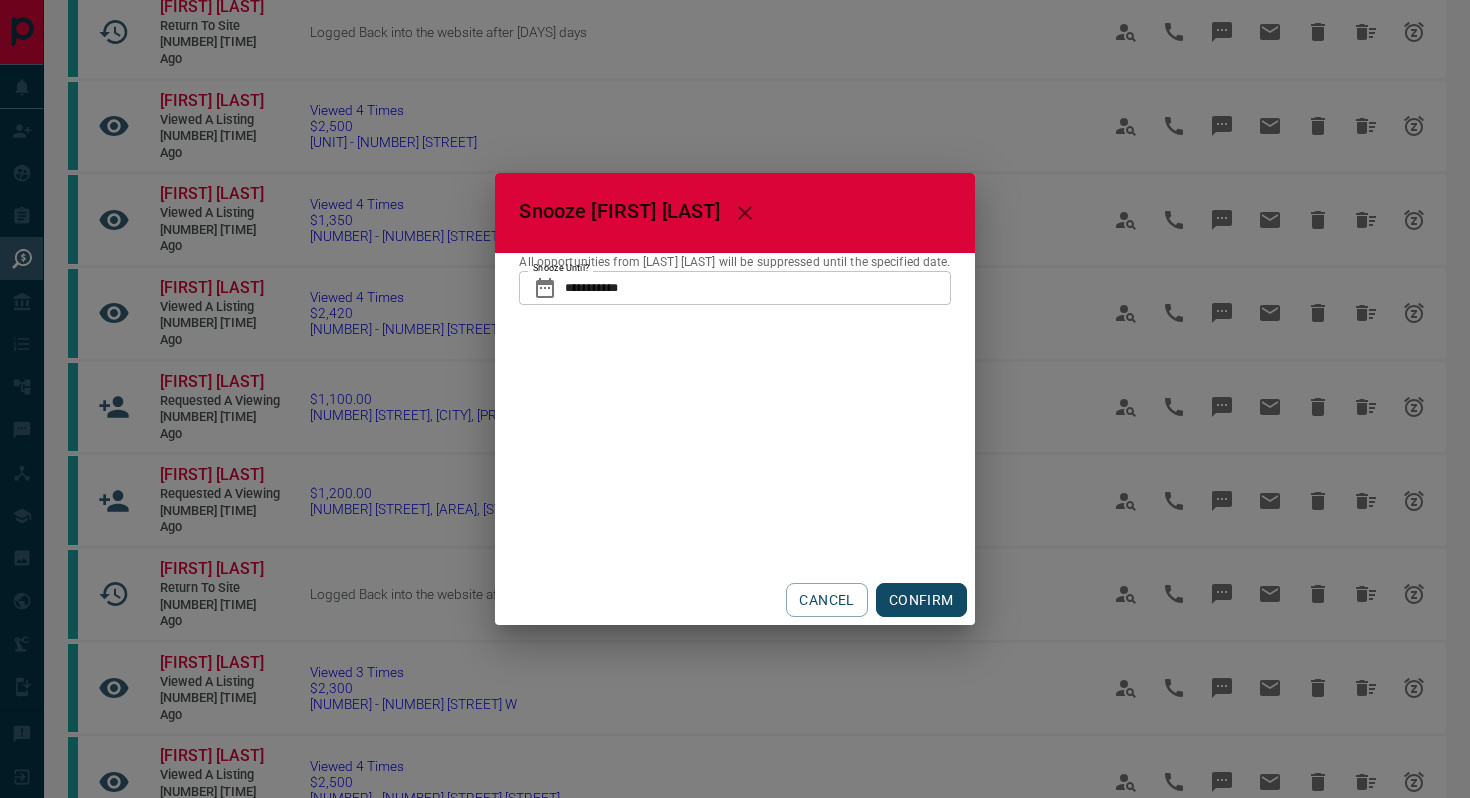 click 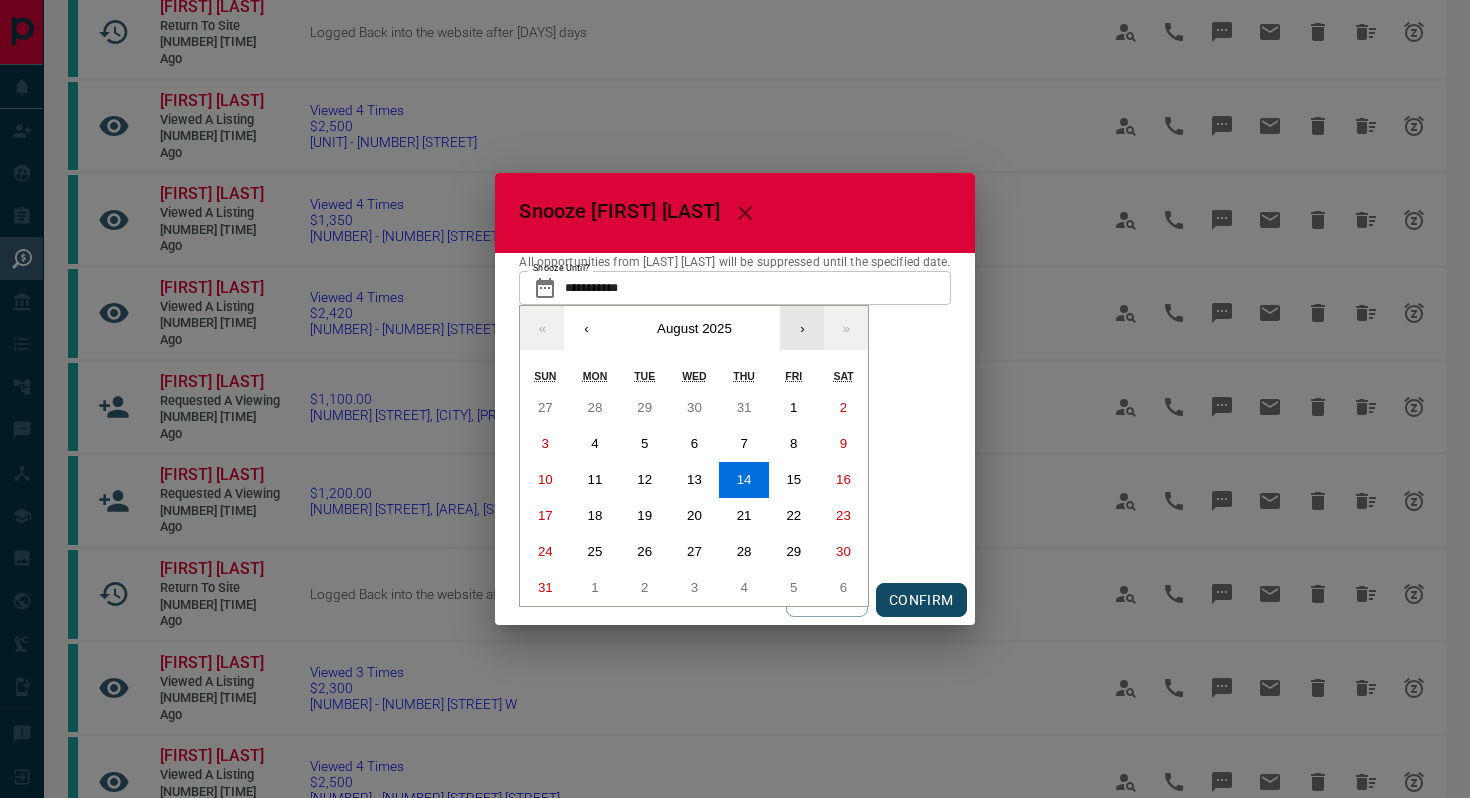 click on "›" at bounding box center (802, 328) 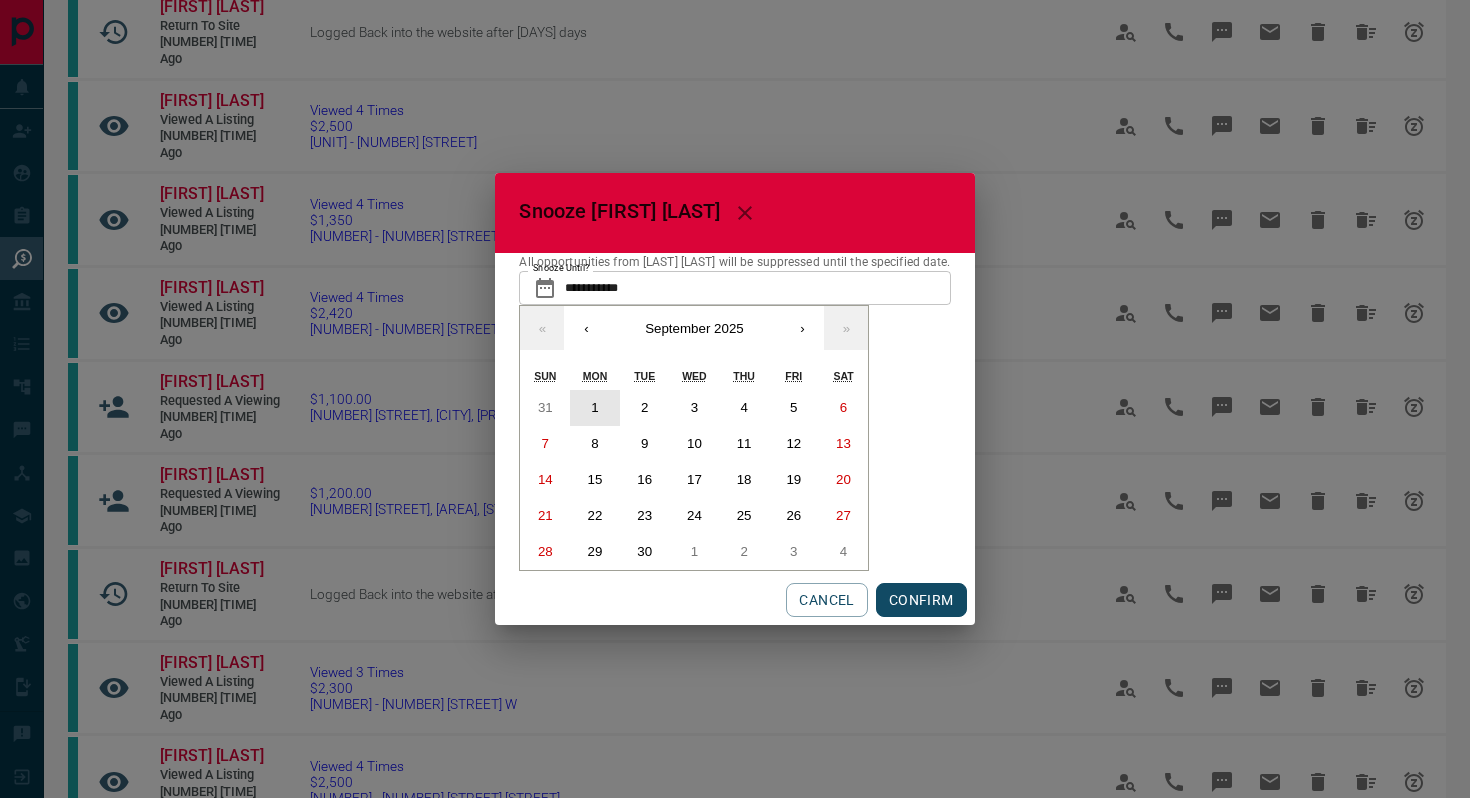 click on "1" at bounding box center [595, 408] 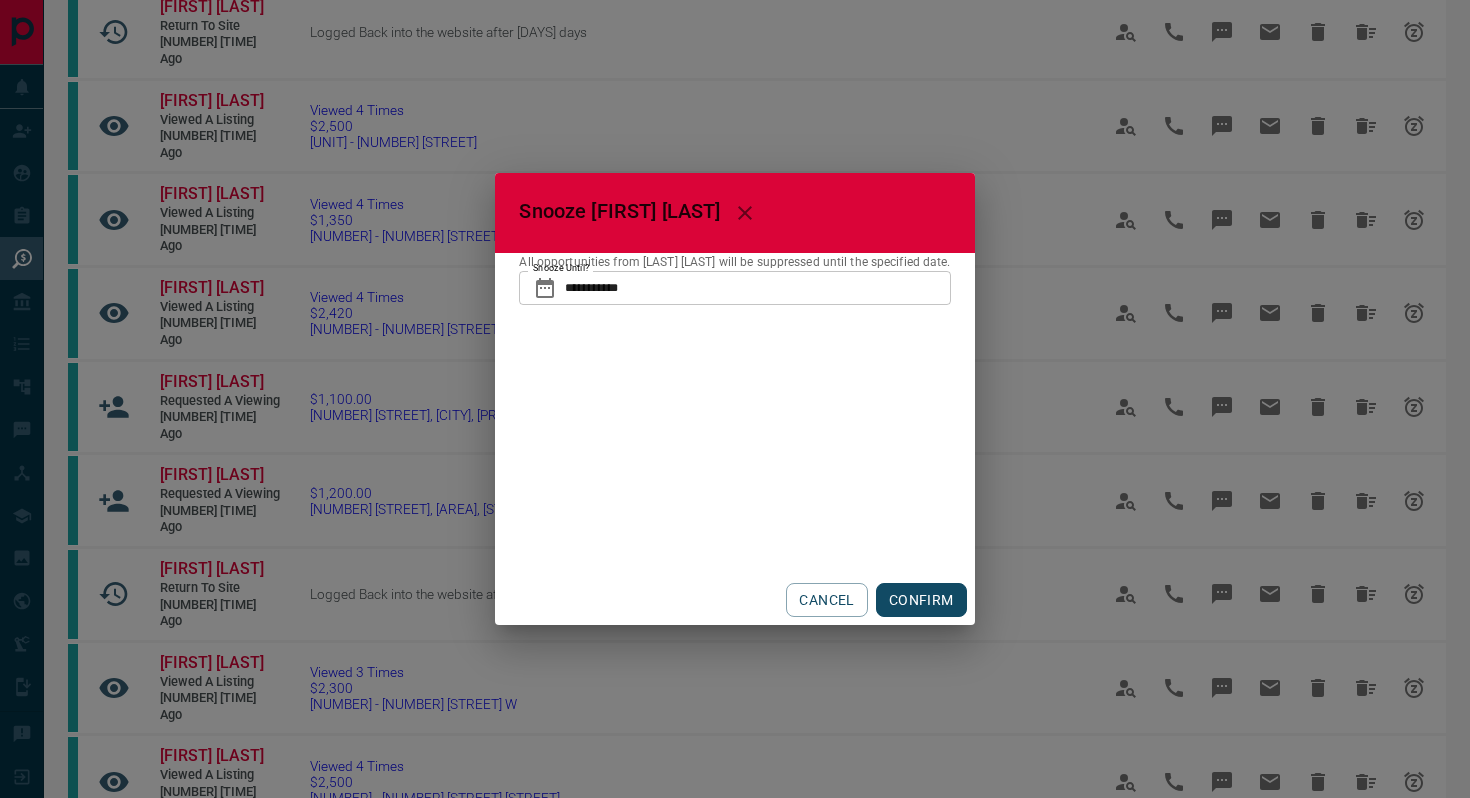 click on "CONFIRM" at bounding box center [921, 600] 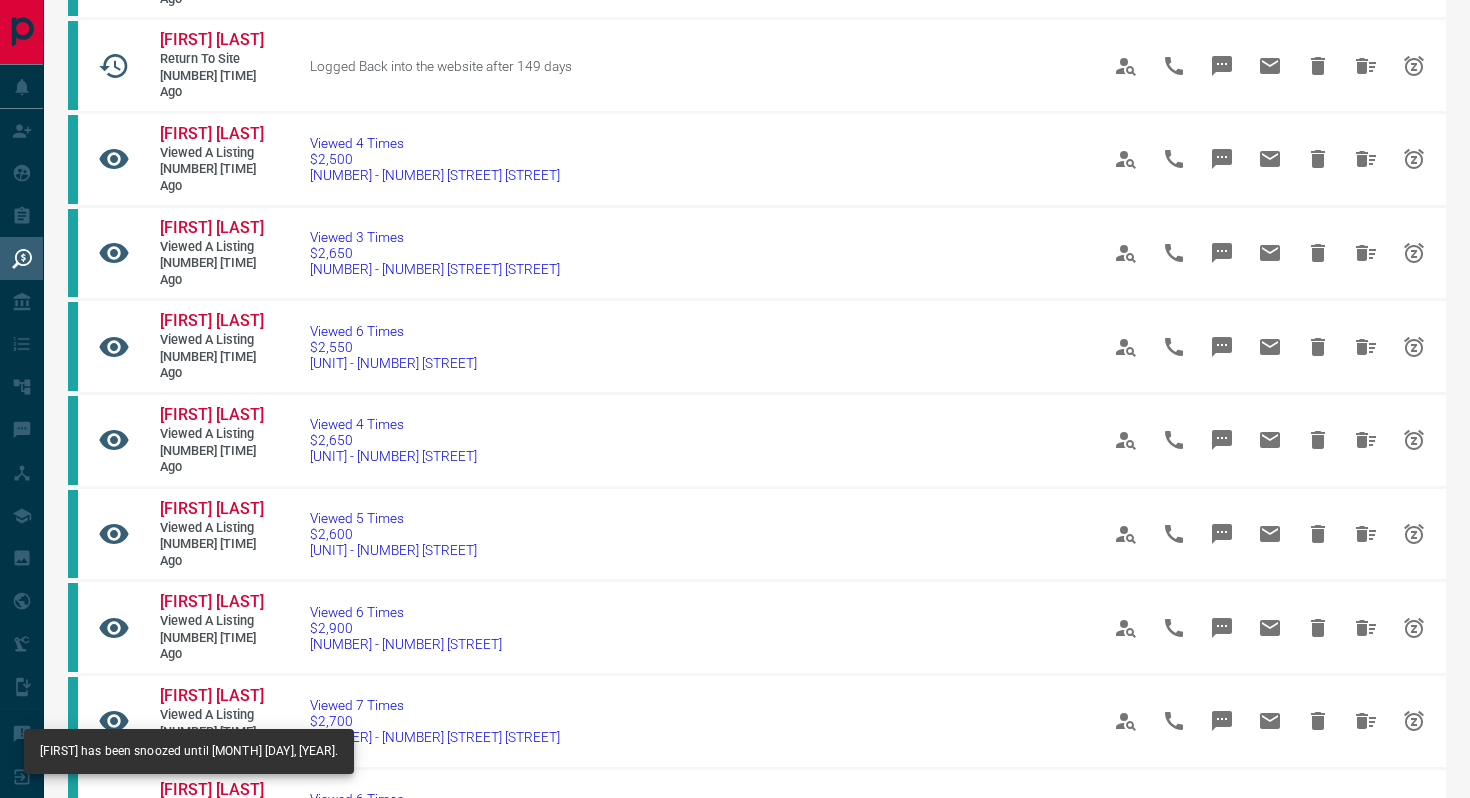 scroll, scrollTop: 938, scrollLeft: 0, axis: vertical 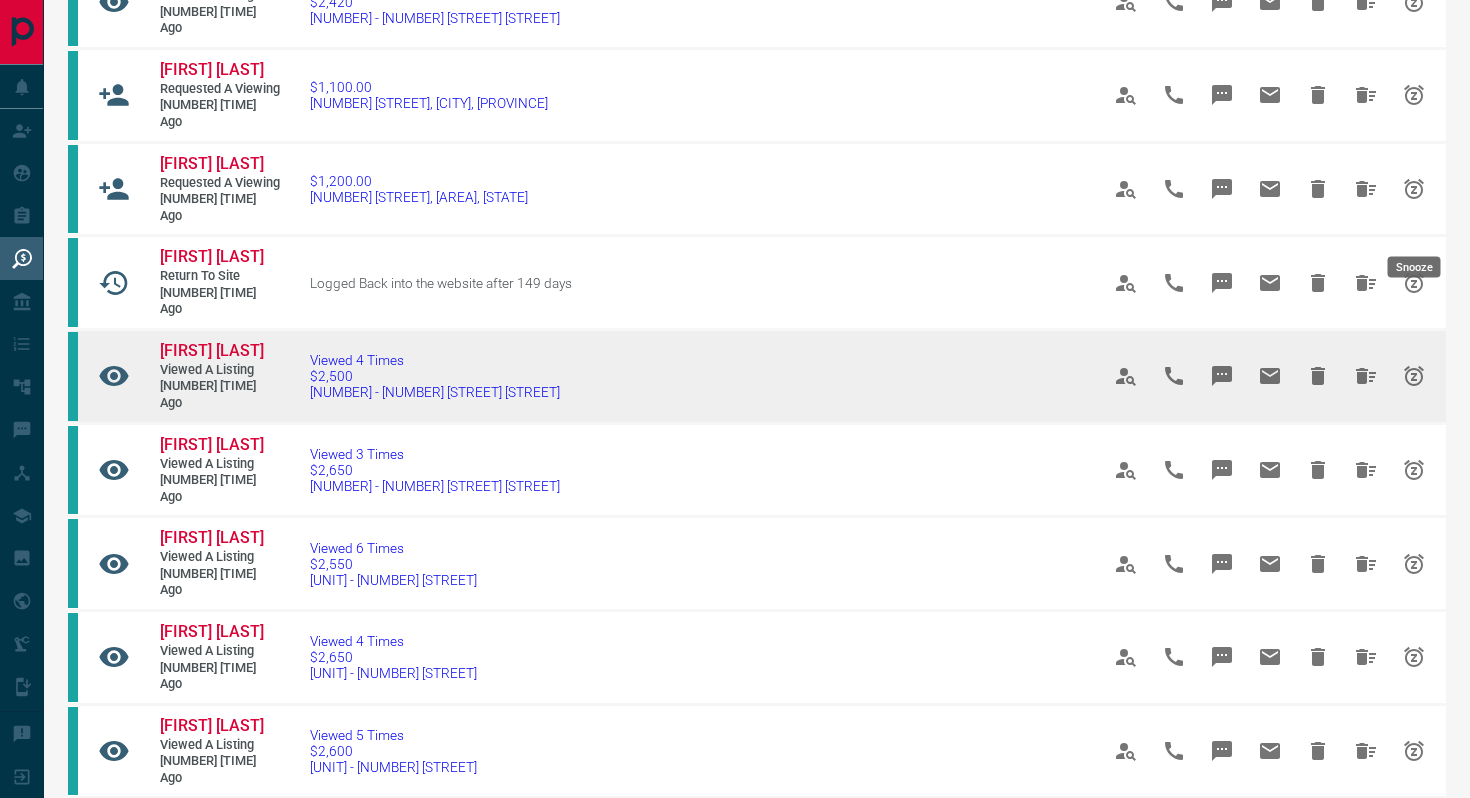 click 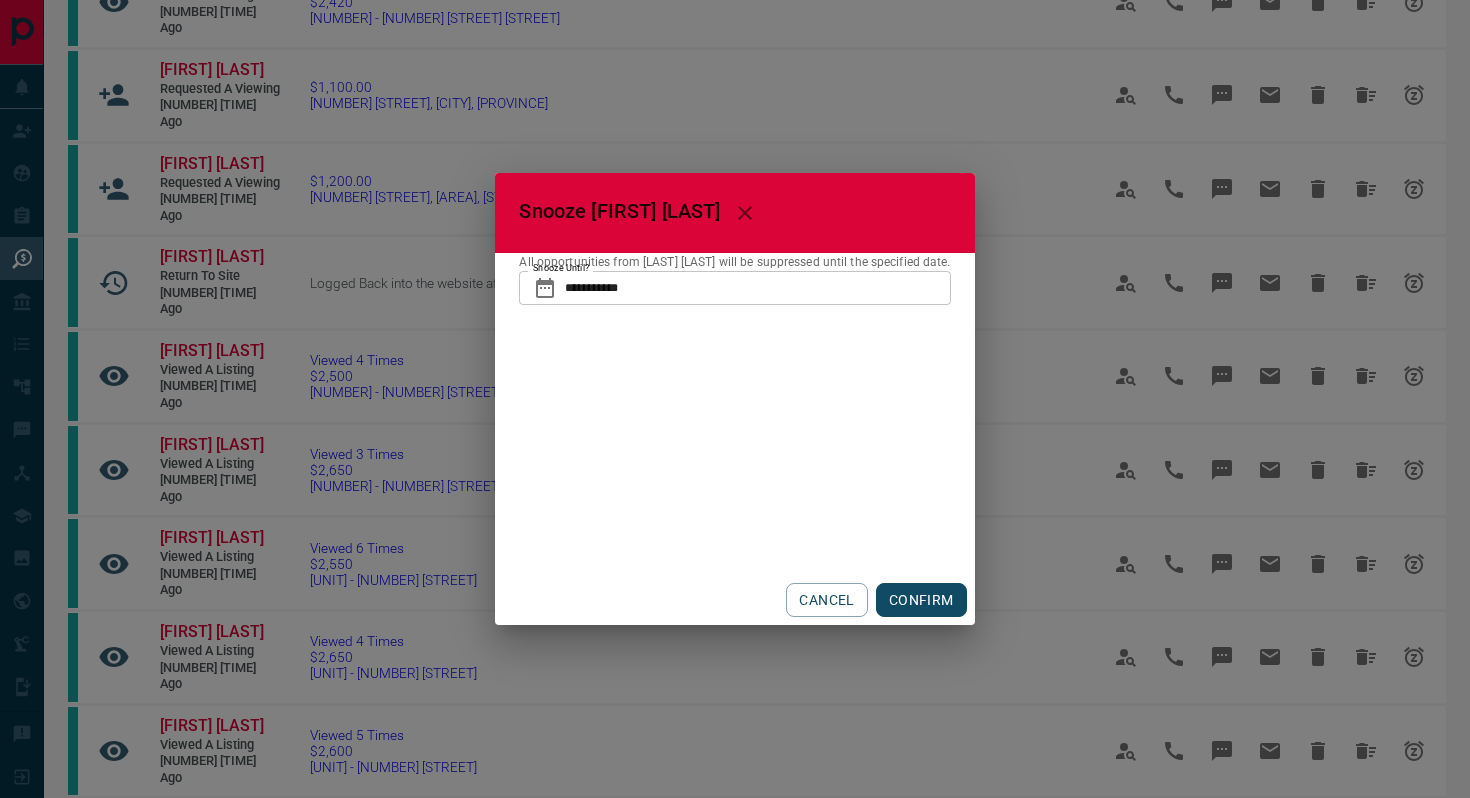 click on "**********" at bounding box center [757, 288] 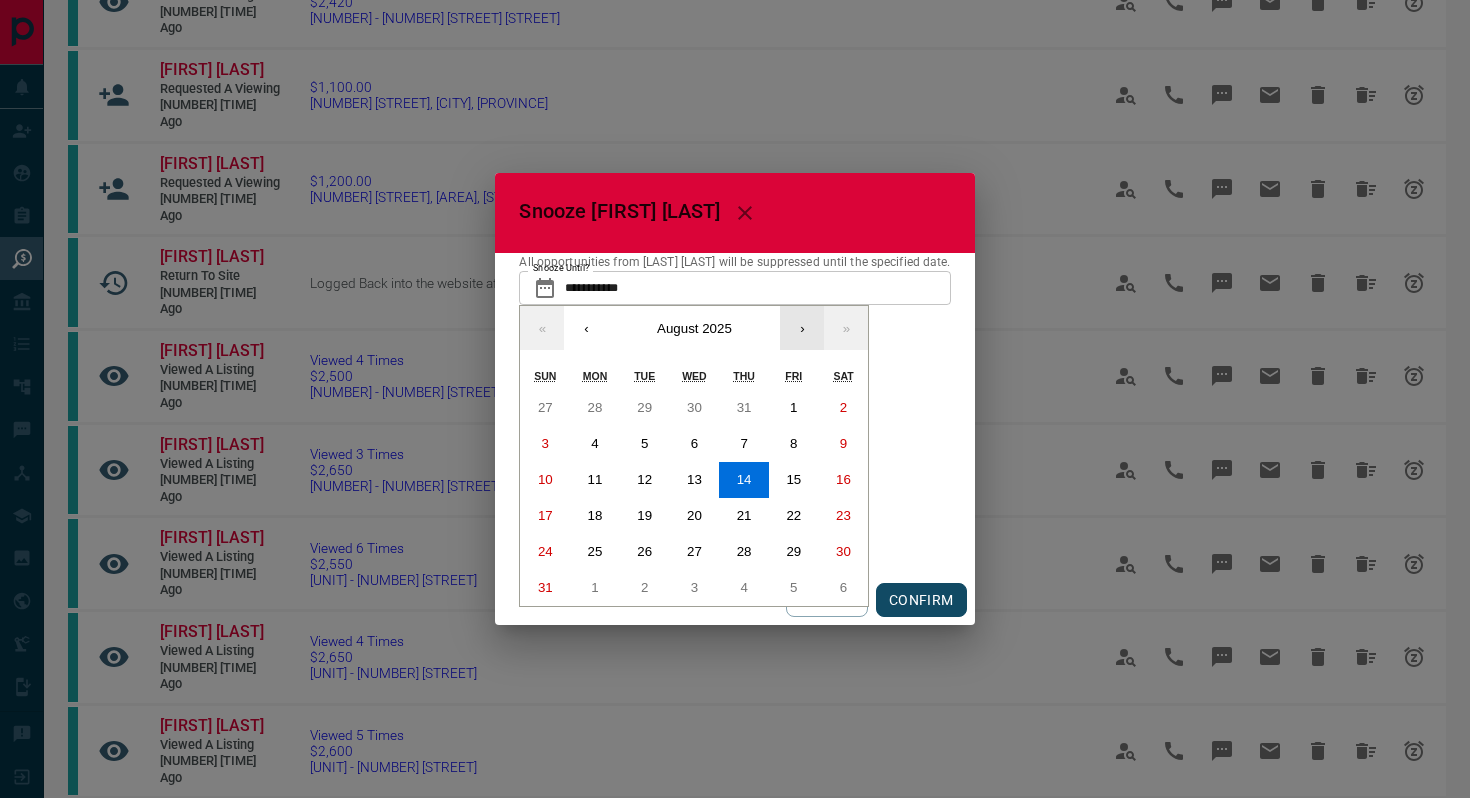 click on "›" at bounding box center (802, 328) 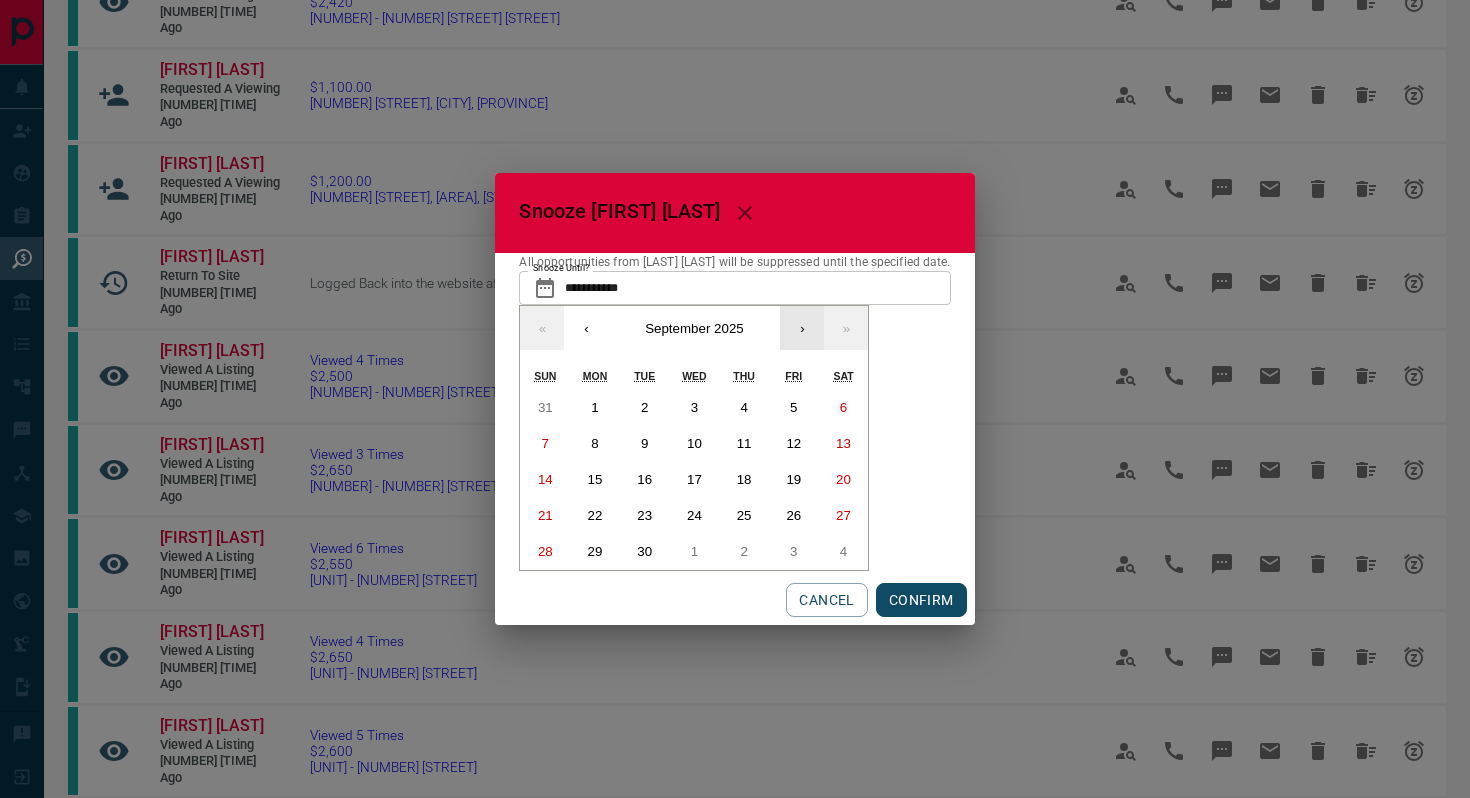 click on "›" at bounding box center (802, 328) 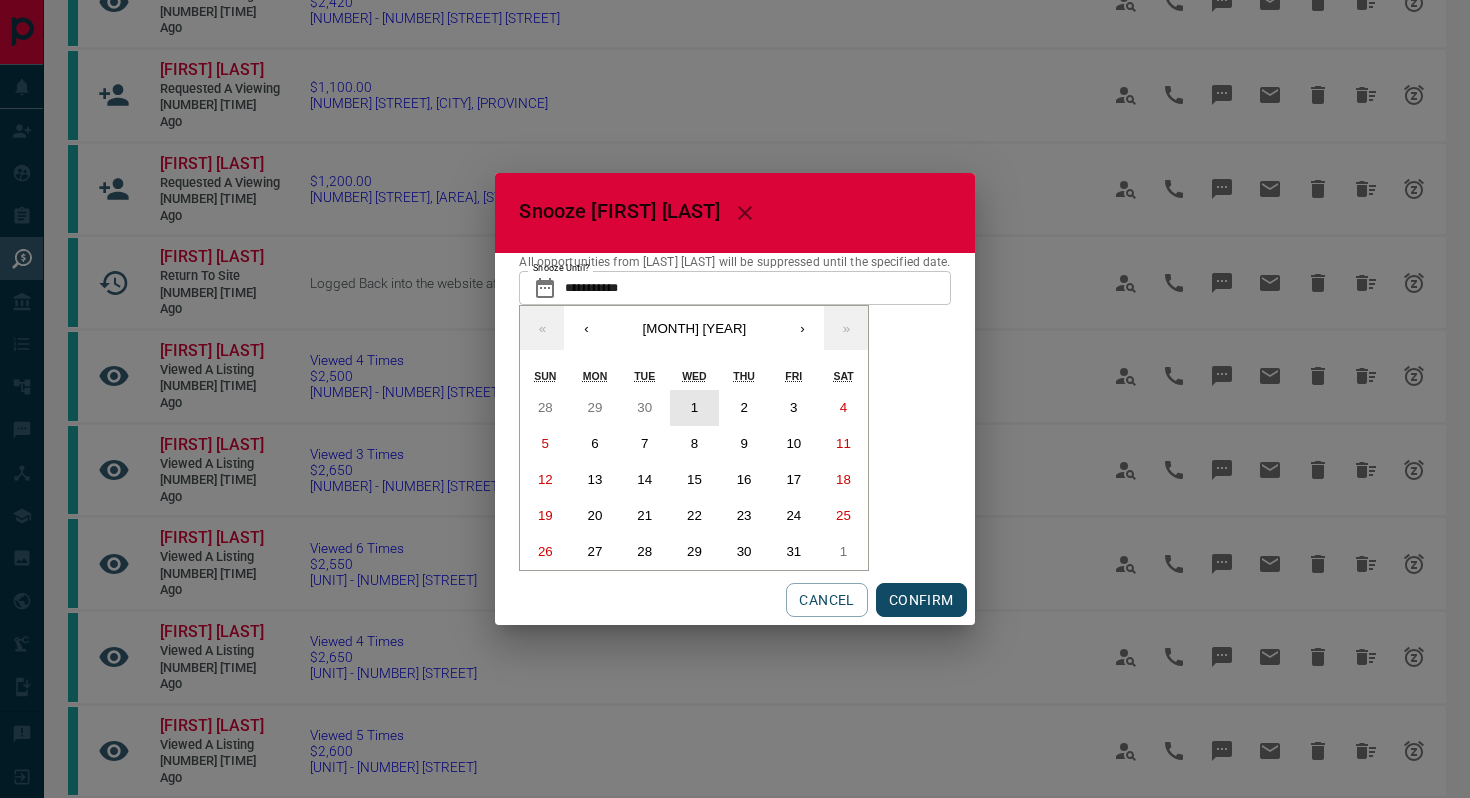 click on "1" at bounding box center (694, 407) 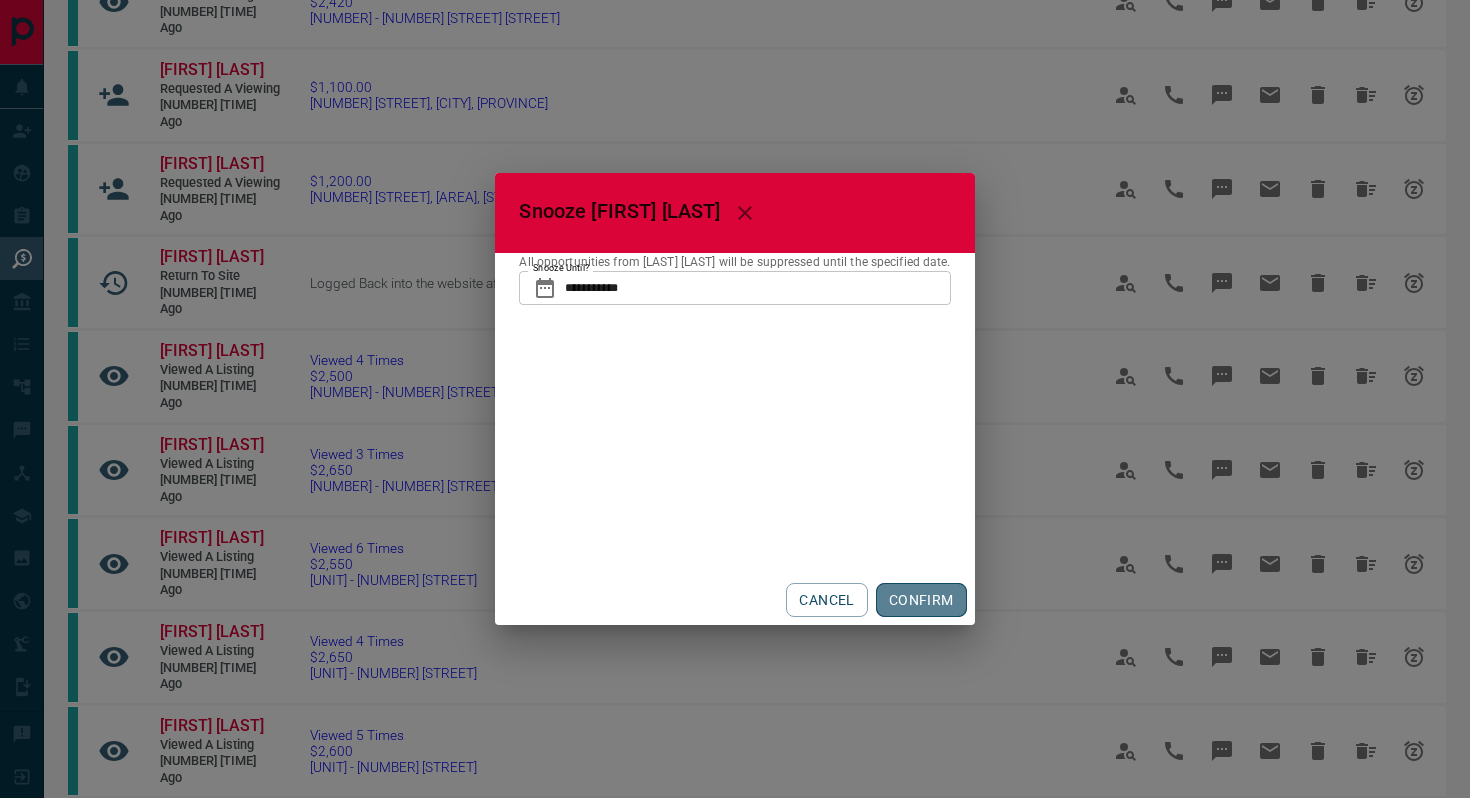 click on "CONFIRM" at bounding box center [921, 600] 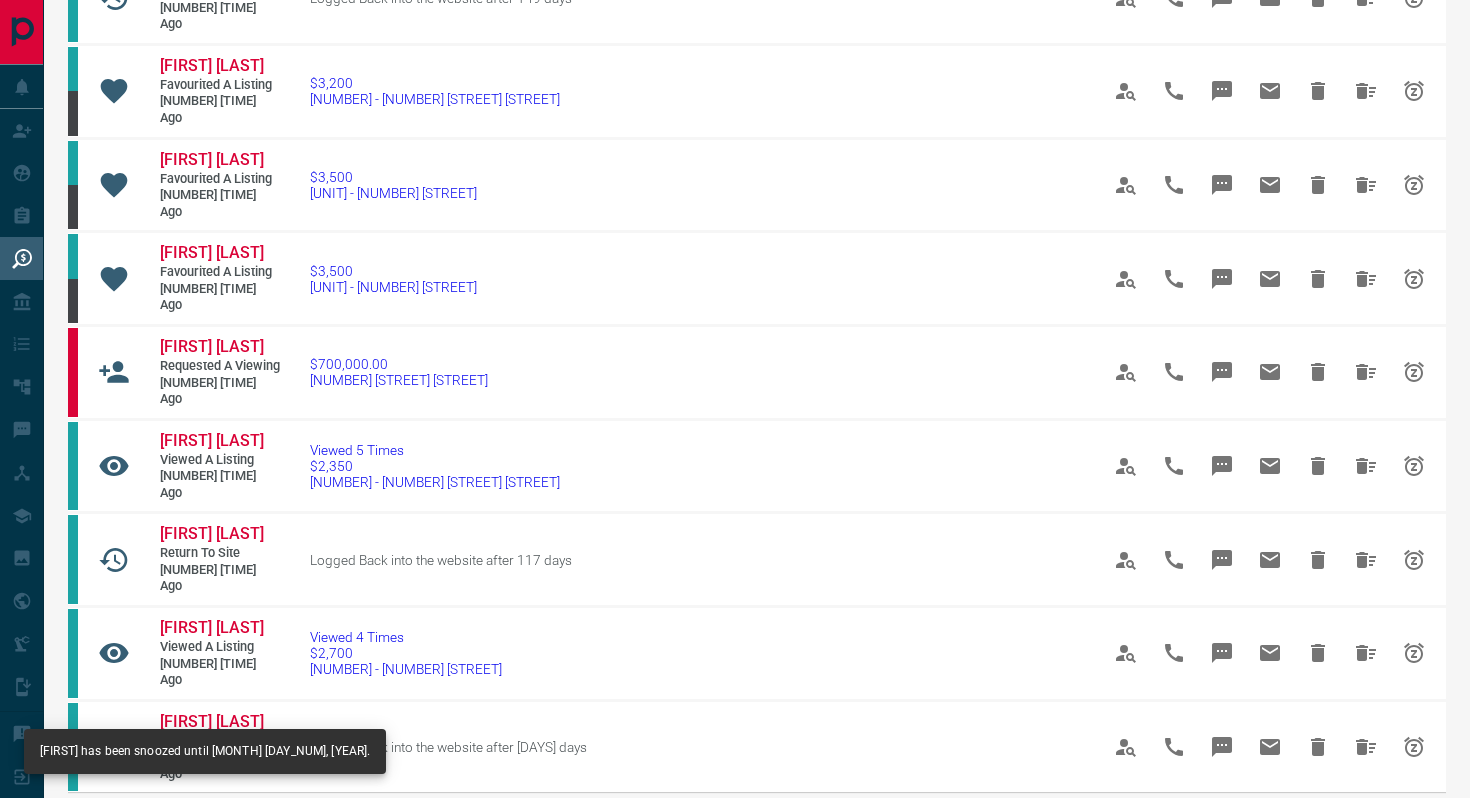 scroll, scrollTop: 1221, scrollLeft: 0, axis: vertical 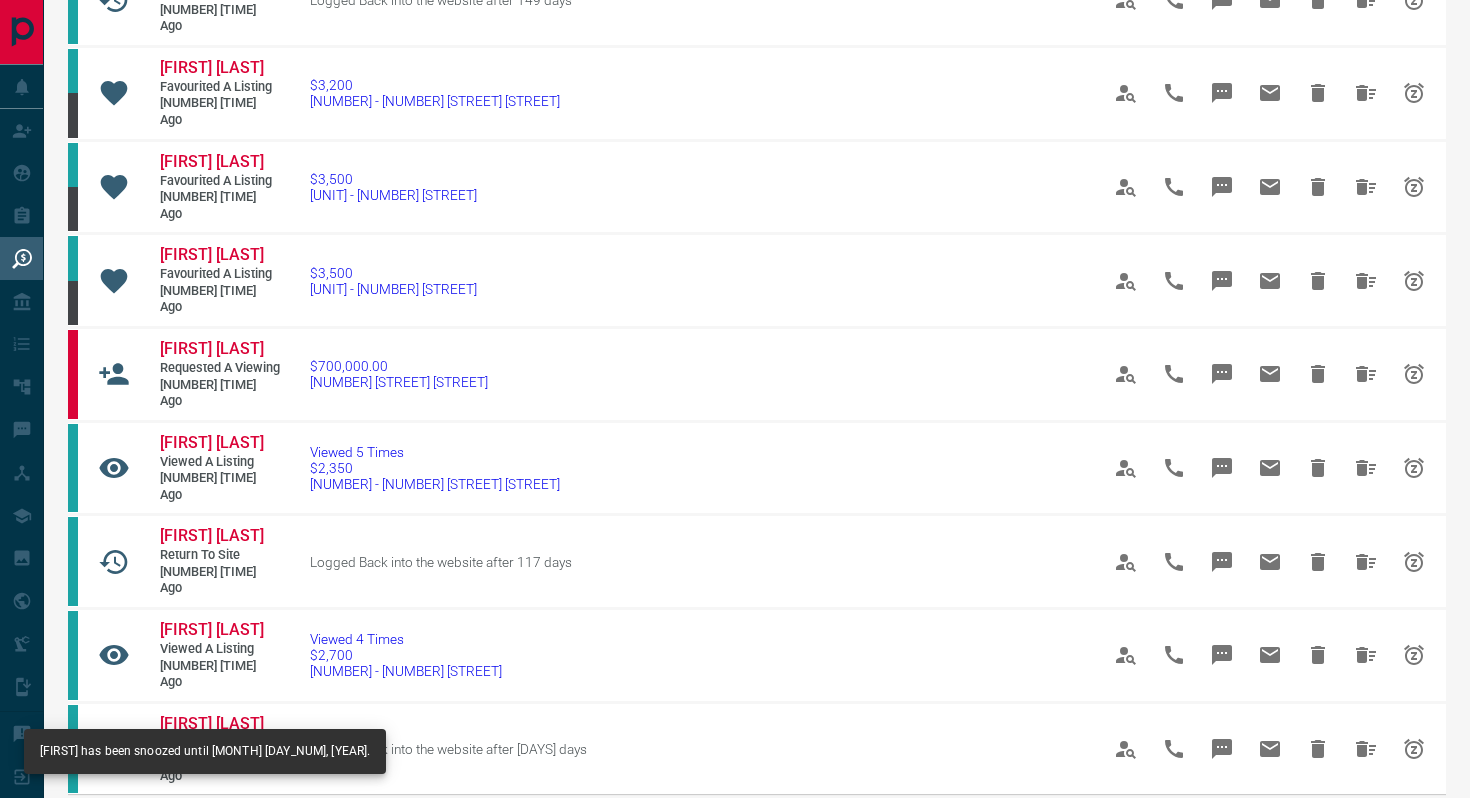 click 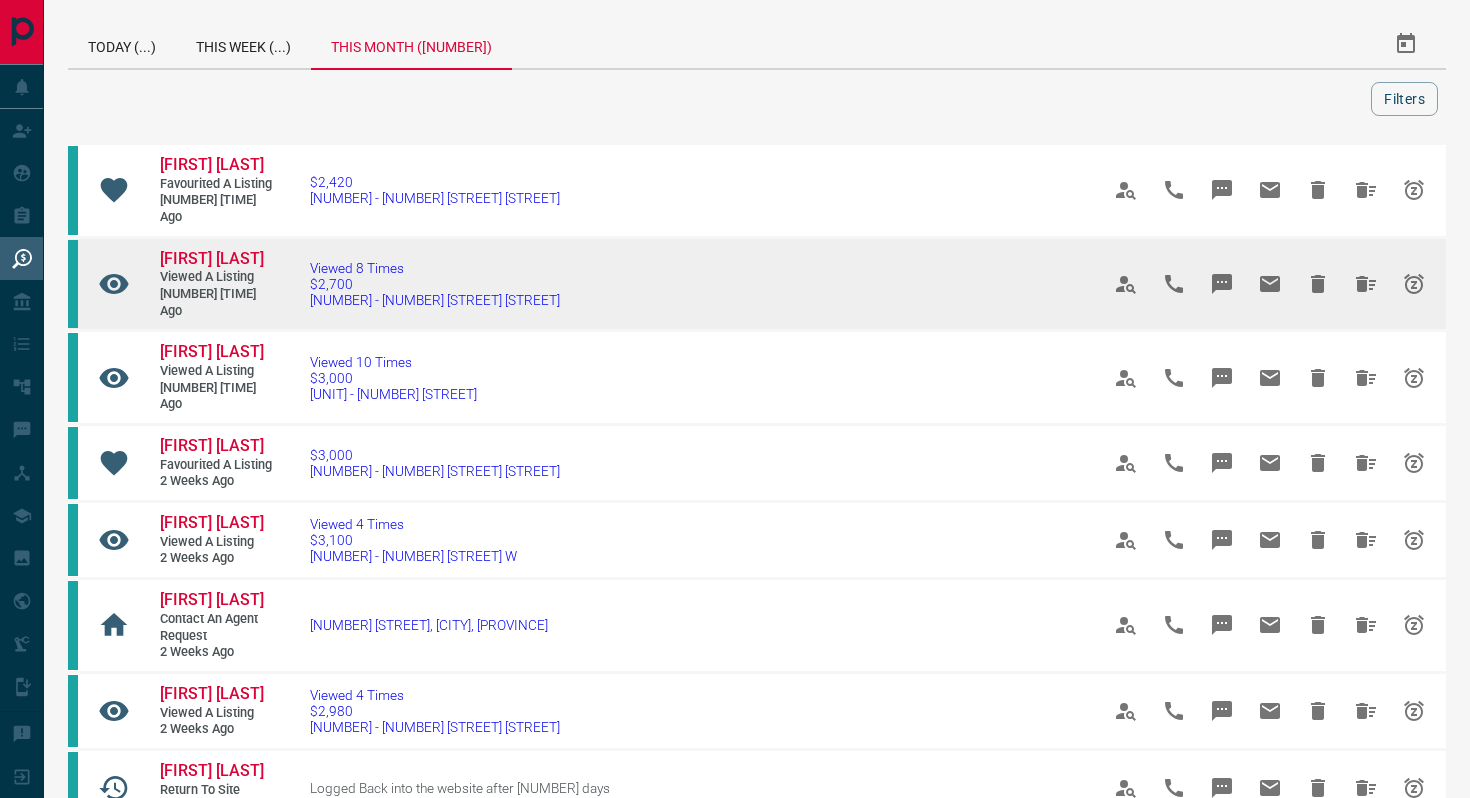 click 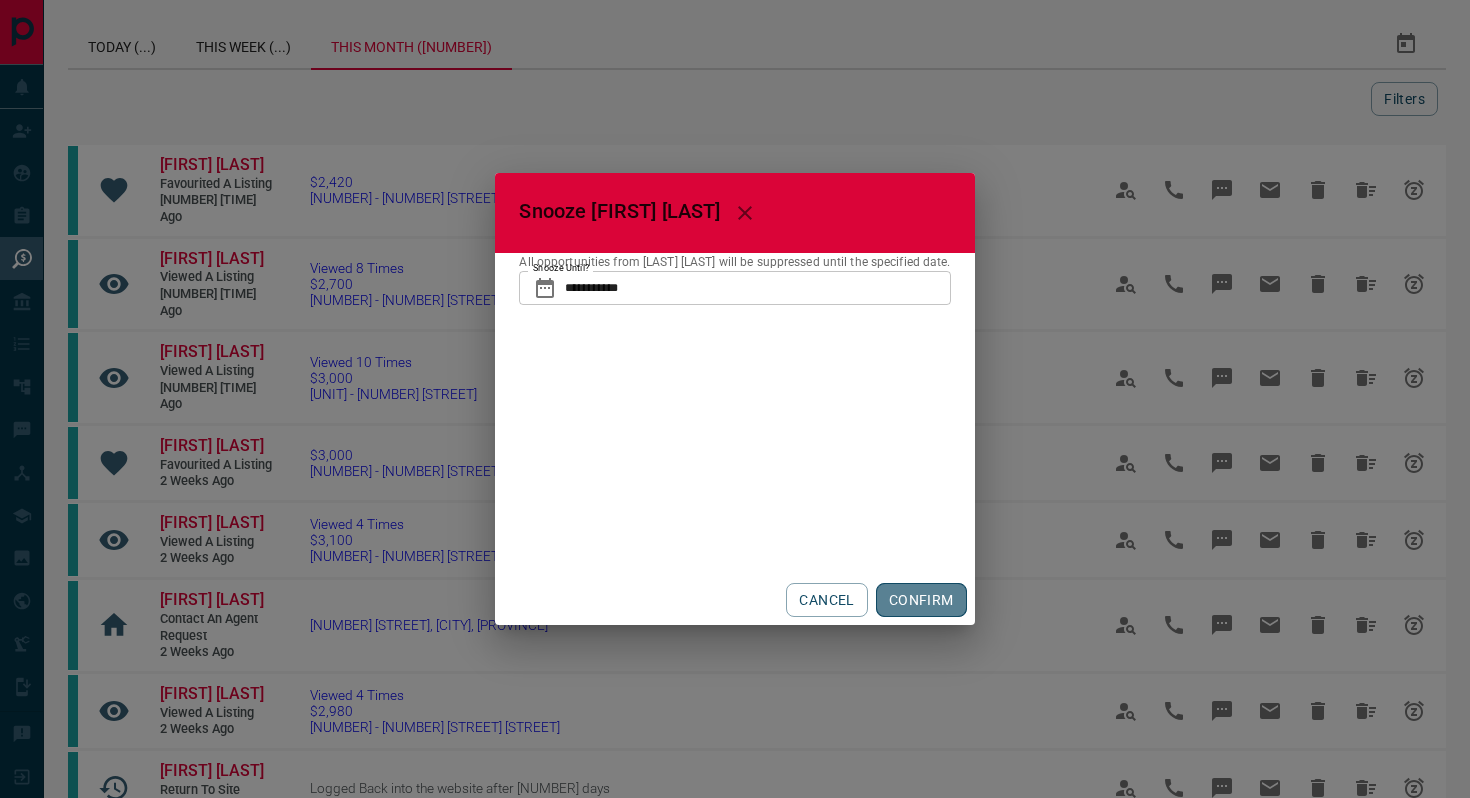 click on "CONFIRM" at bounding box center (921, 600) 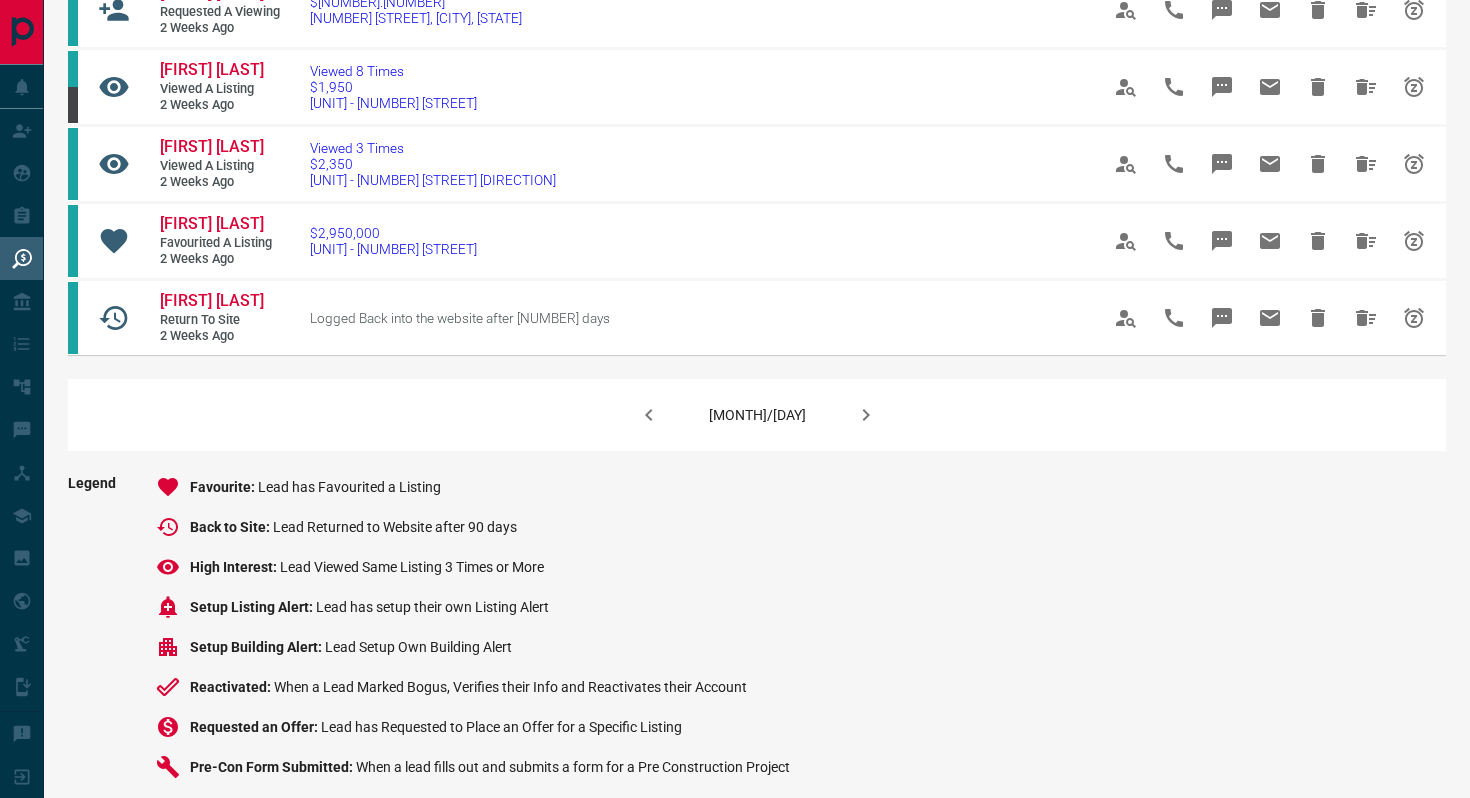 scroll, scrollTop: 1418, scrollLeft: 0, axis: vertical 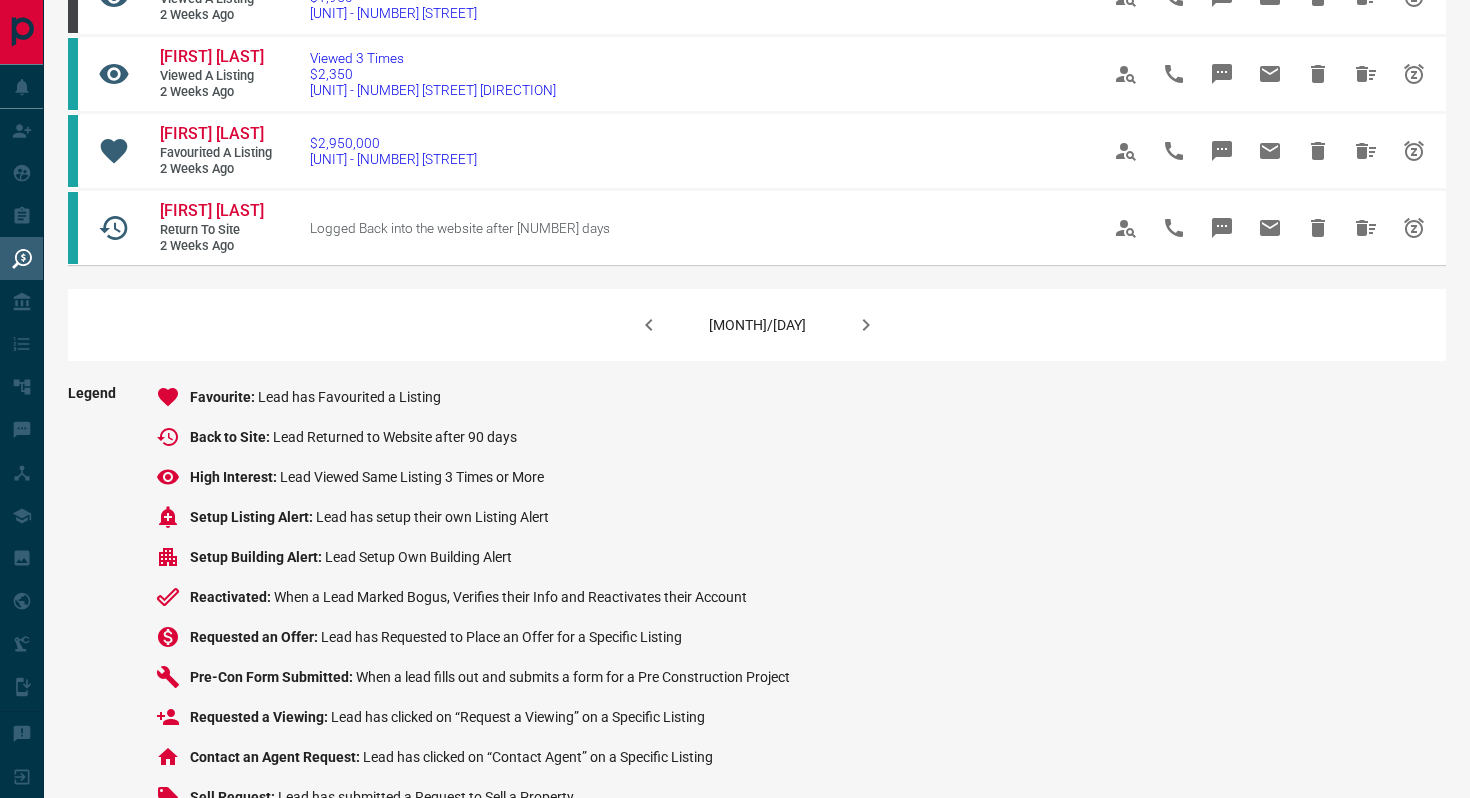 click 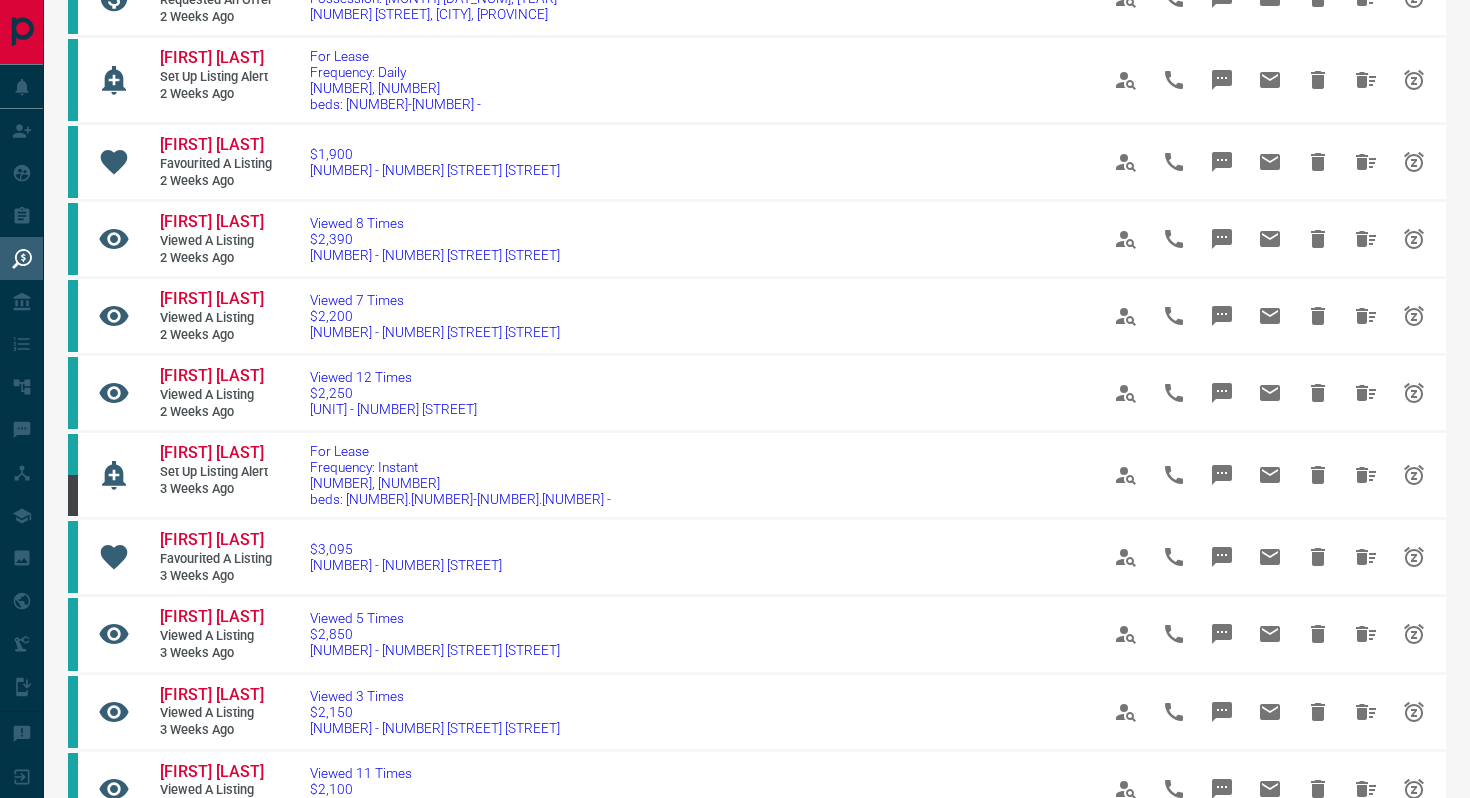 scroll, scrollTop: 493, scrollLeft: 0, axis: vertical 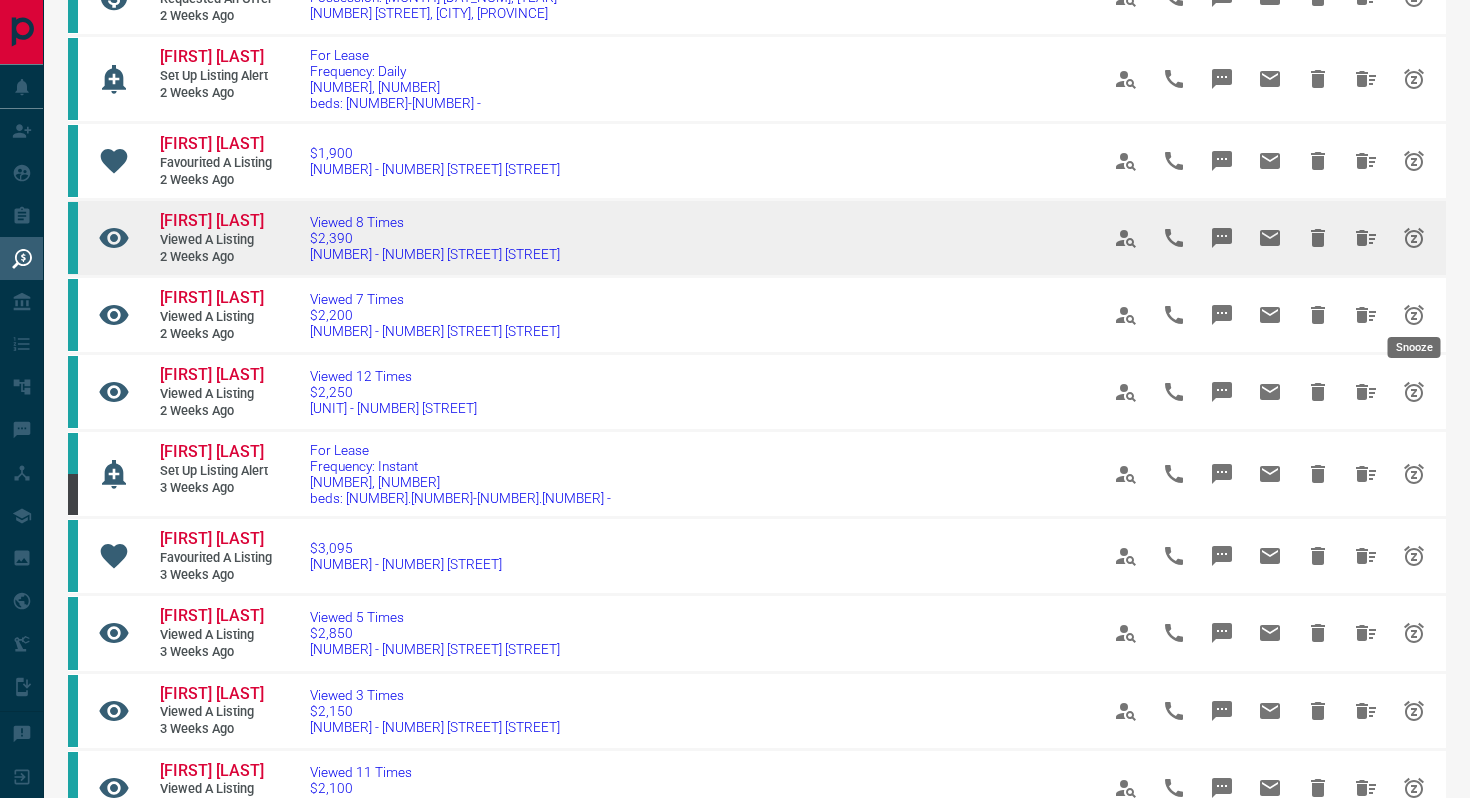 click 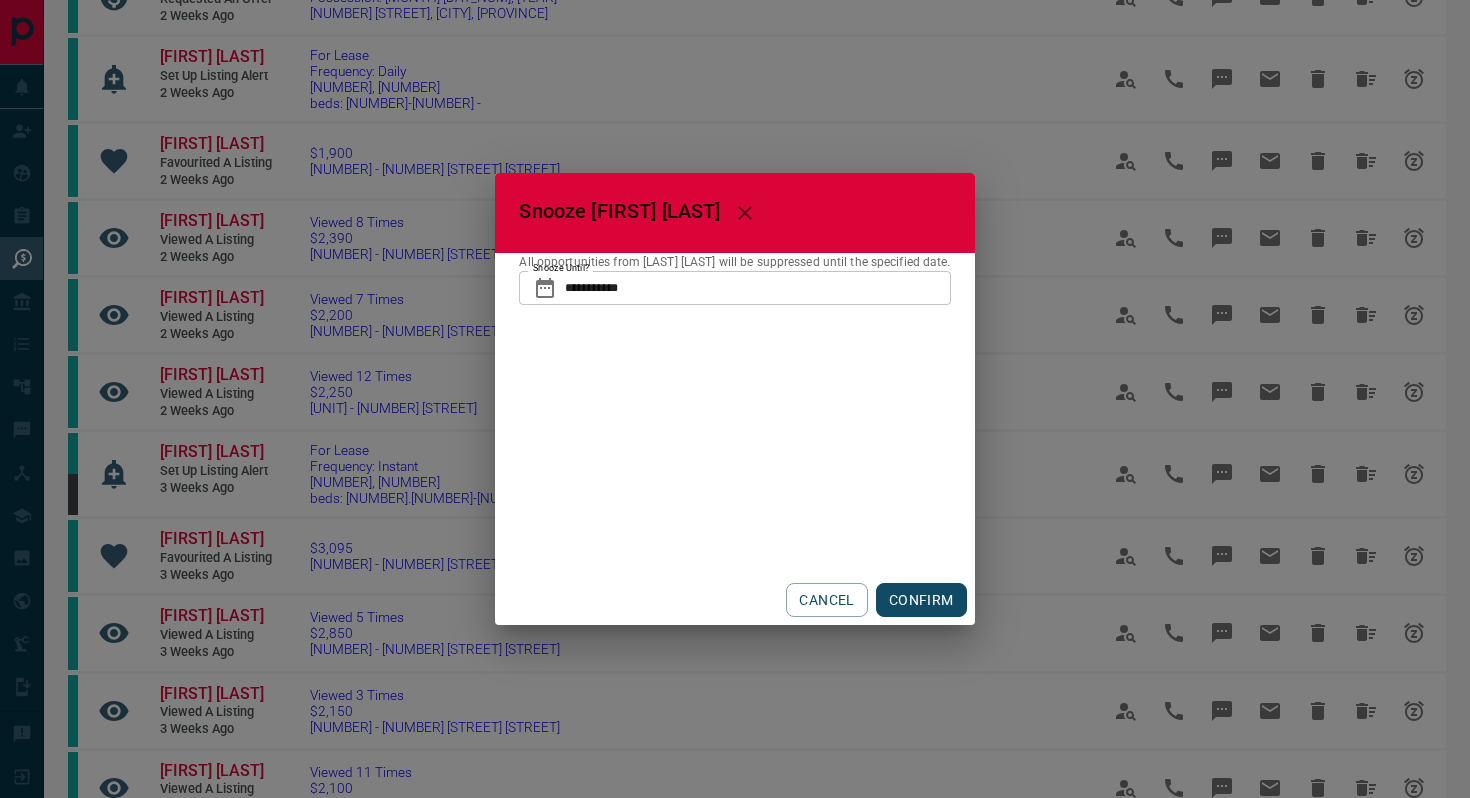 click on "CONFIRM" at bounding box center (921, 600) 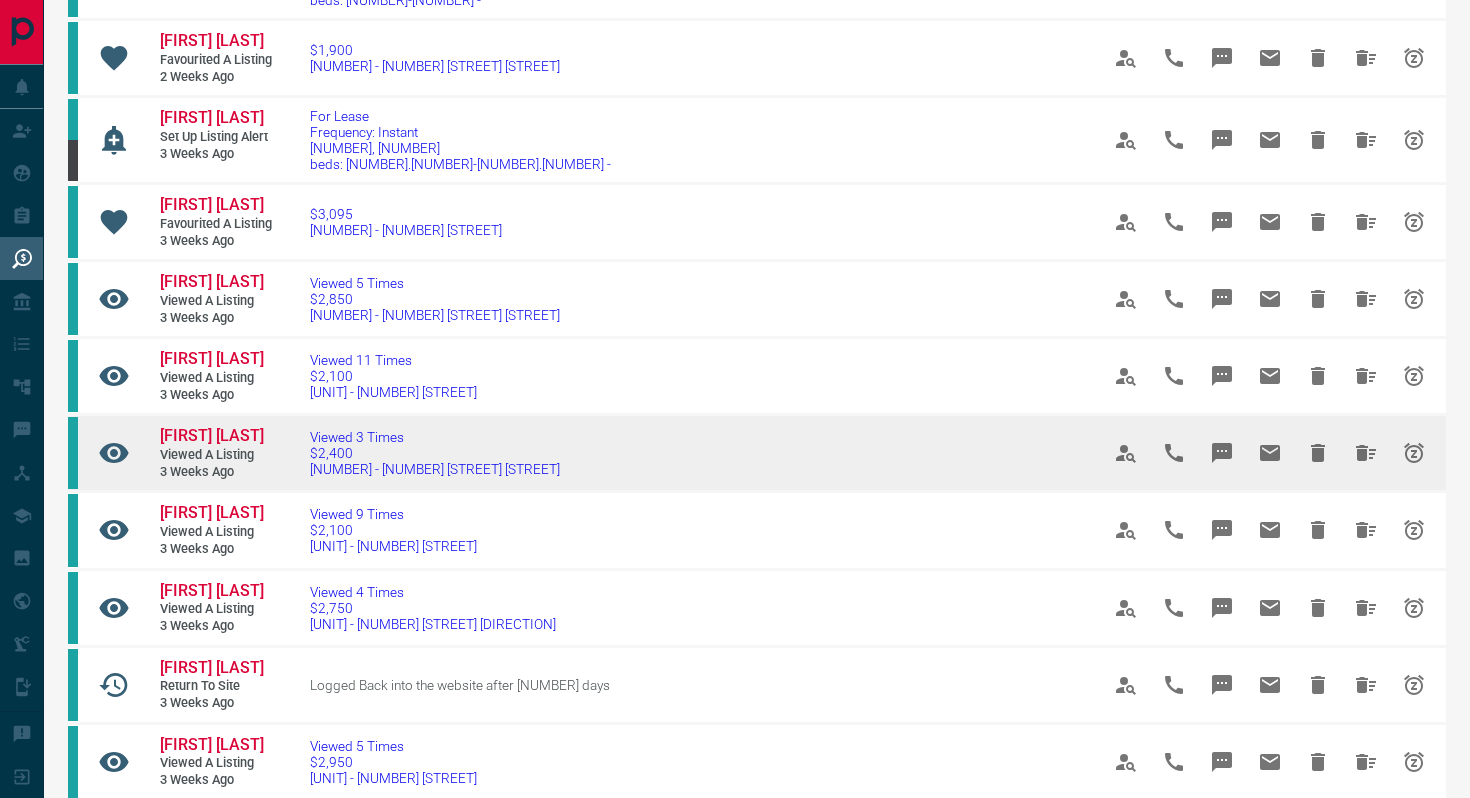 scroll, scrollTop: 602, scrollLeft: 0, axis: vertical 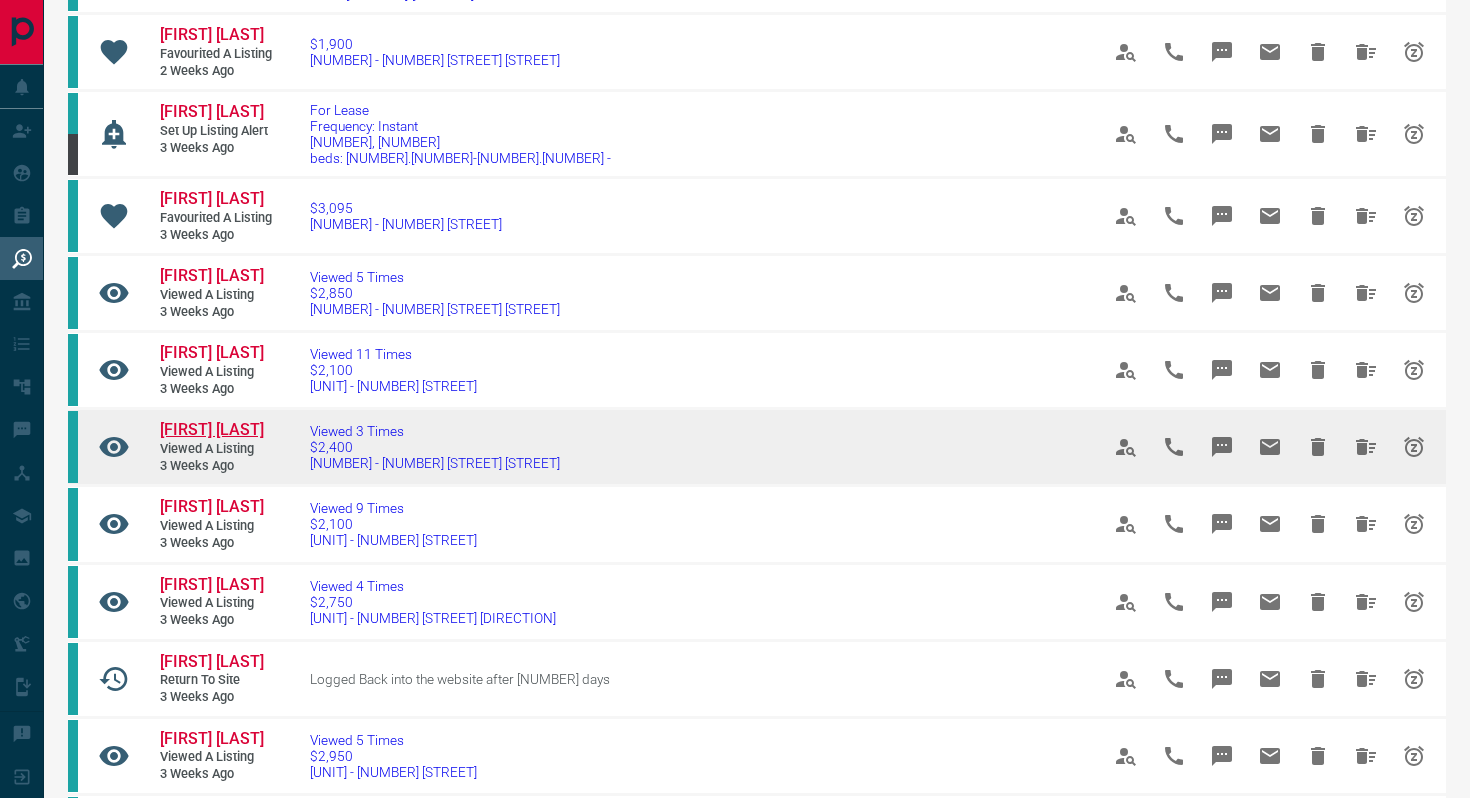 click on "[FIRST] [LAST]" at bounding box center (212, 429) 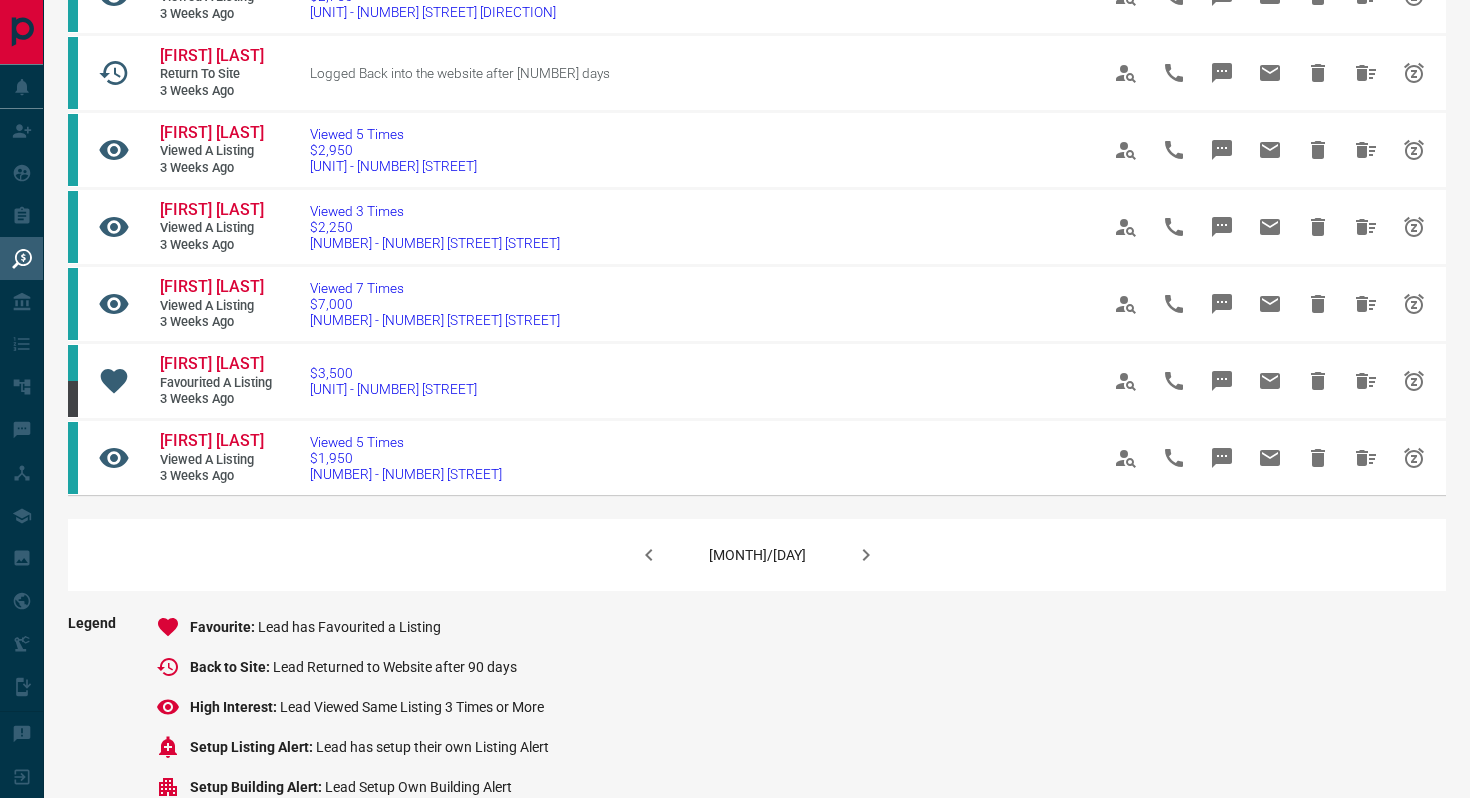 scroll, scrollTop: 1215, scrollLeft: 0, axis: vertical 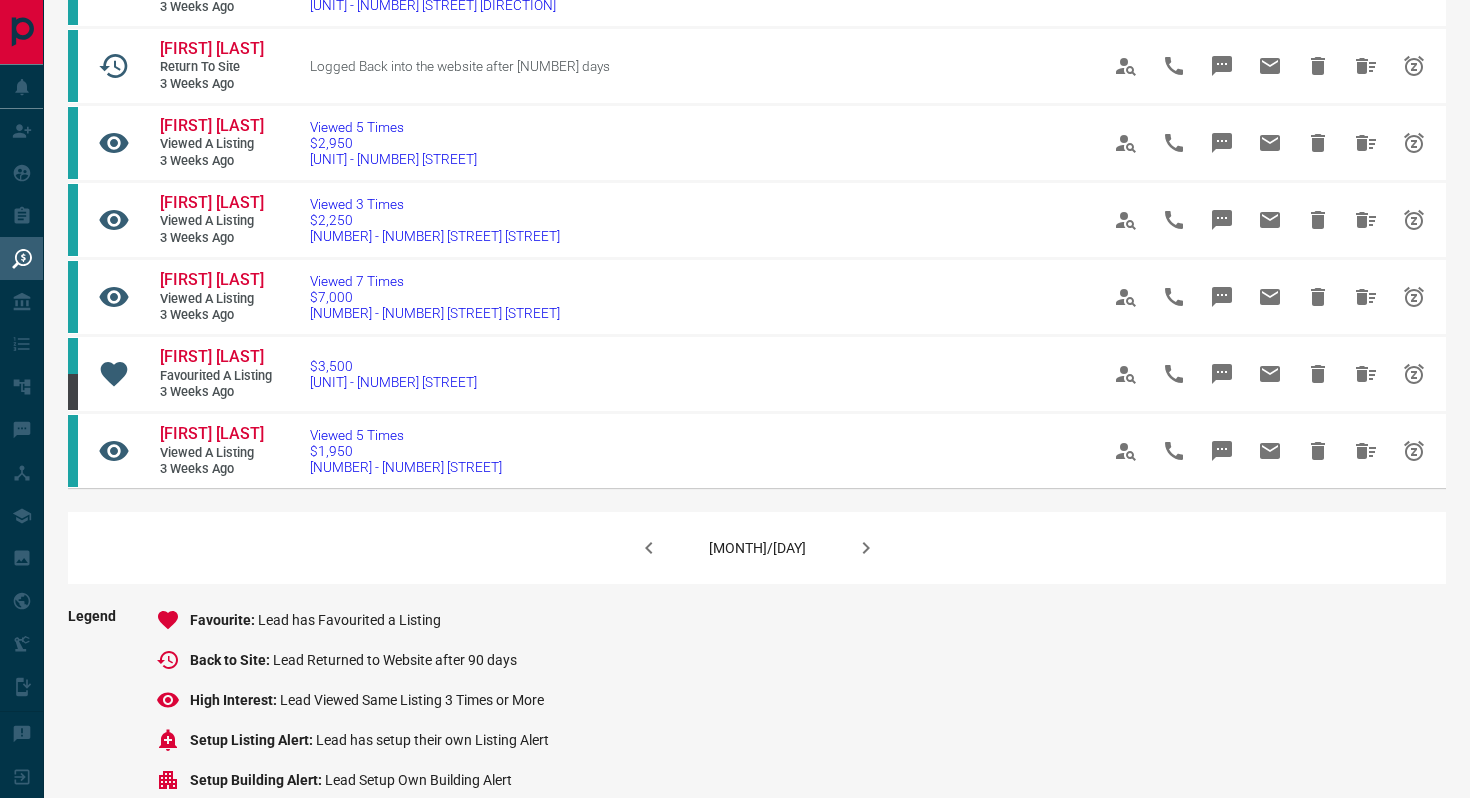click 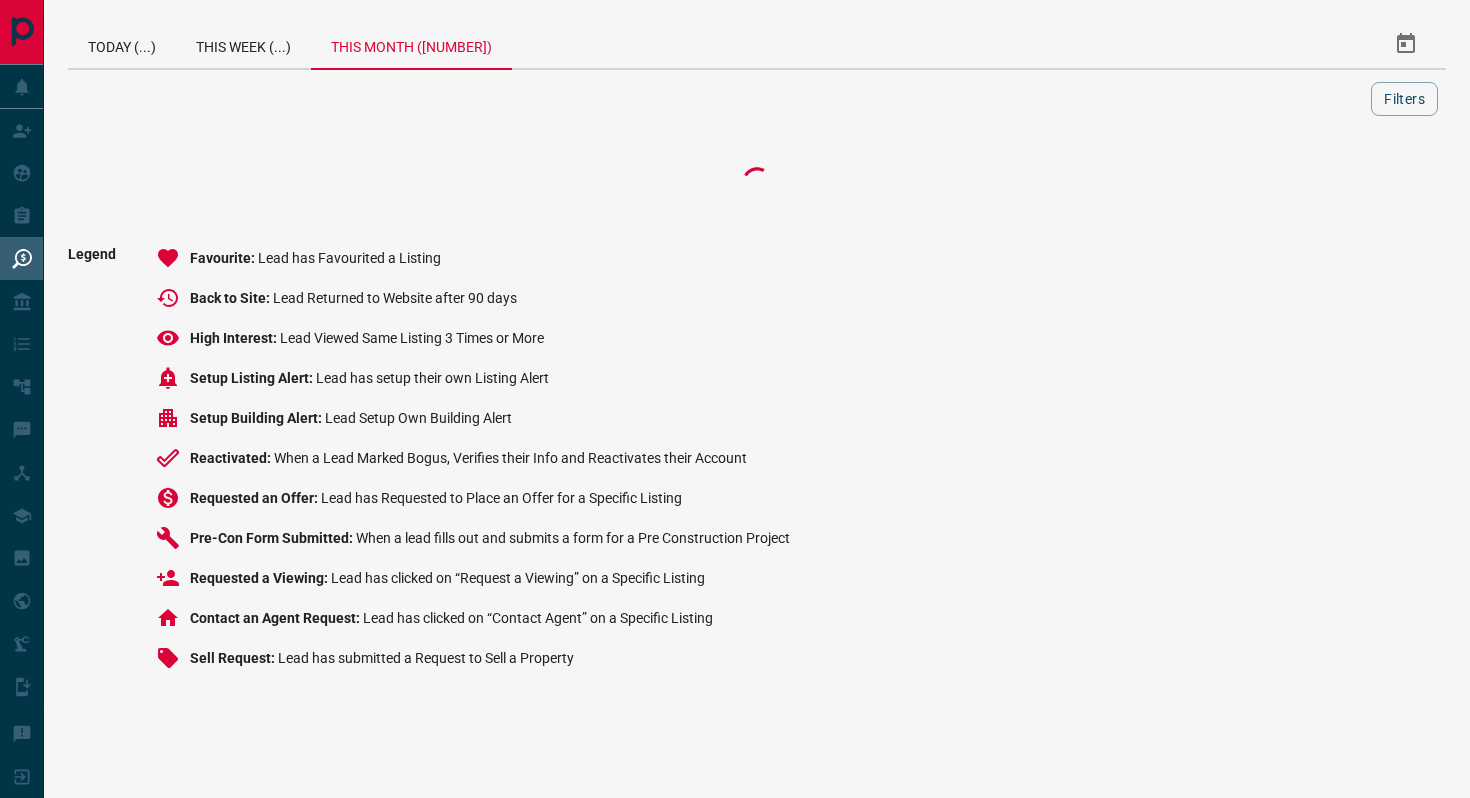 scroll, scrollTop: 0, scrollLeft: 0, axis: both 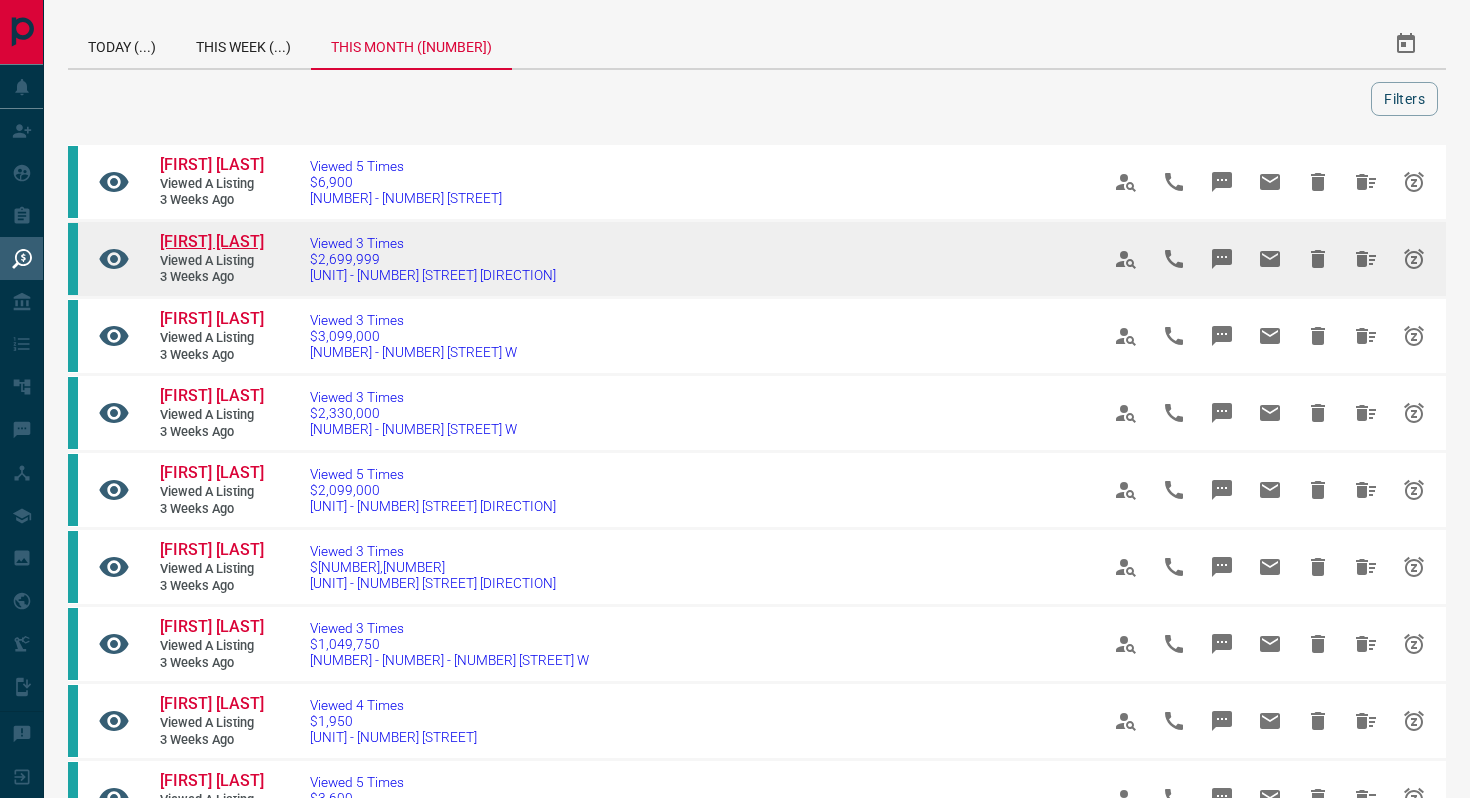 click on "[FIRST] [LAST]" at bounding box center (212, 241) 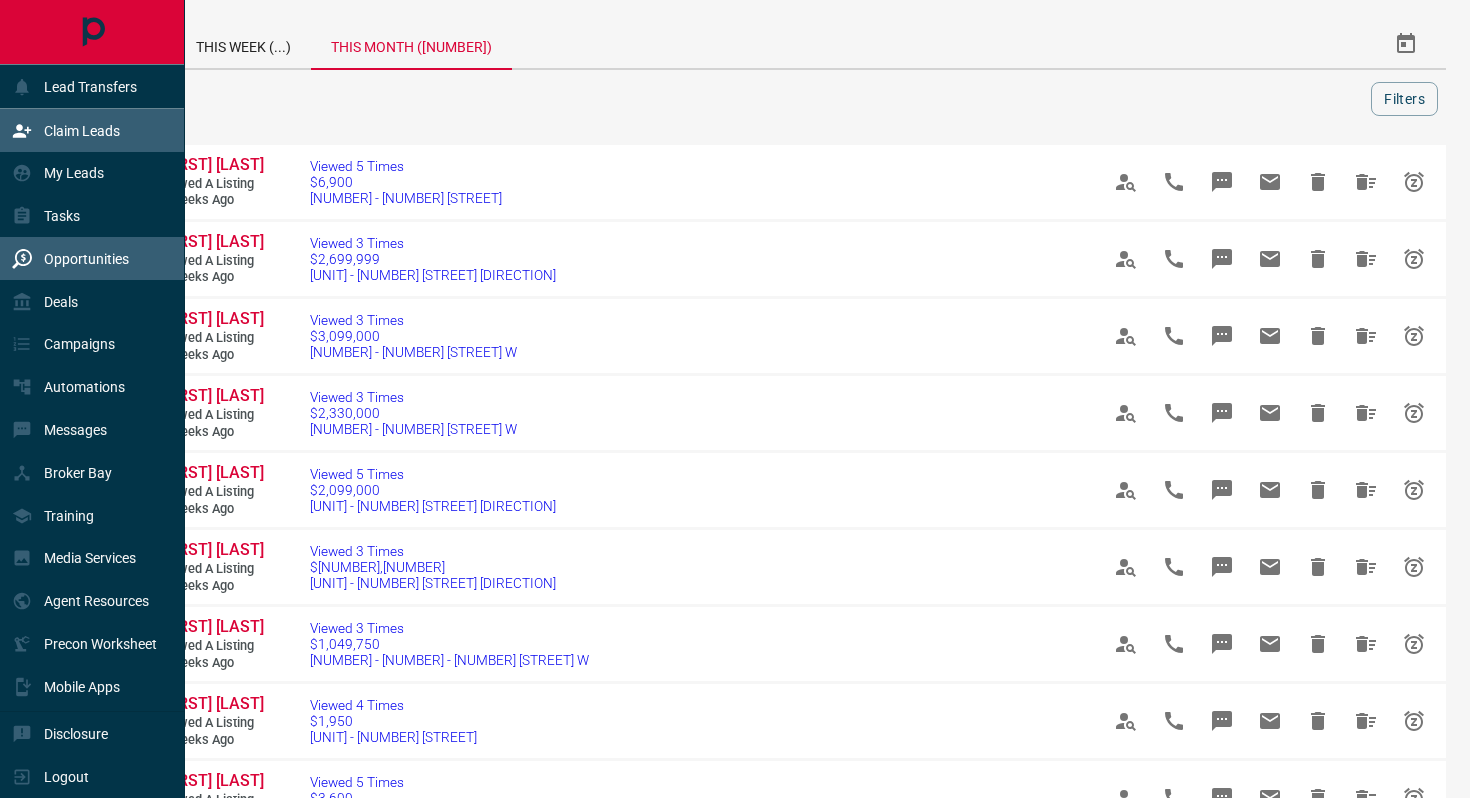 click on "Claim Leads" at bounding box center (82, 131) 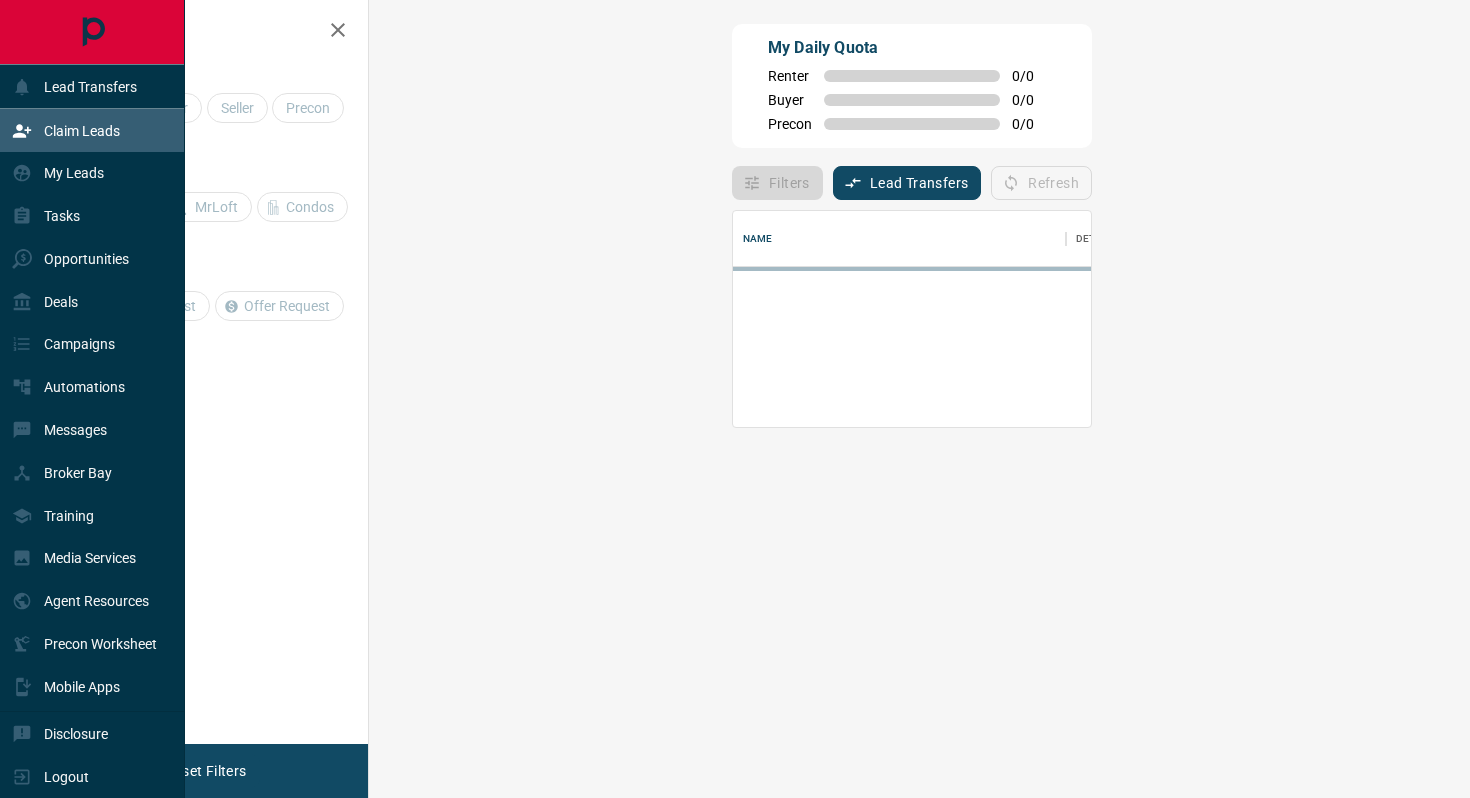 scroll, scrollTop: 136, scrollLeft: 1058, axis: both 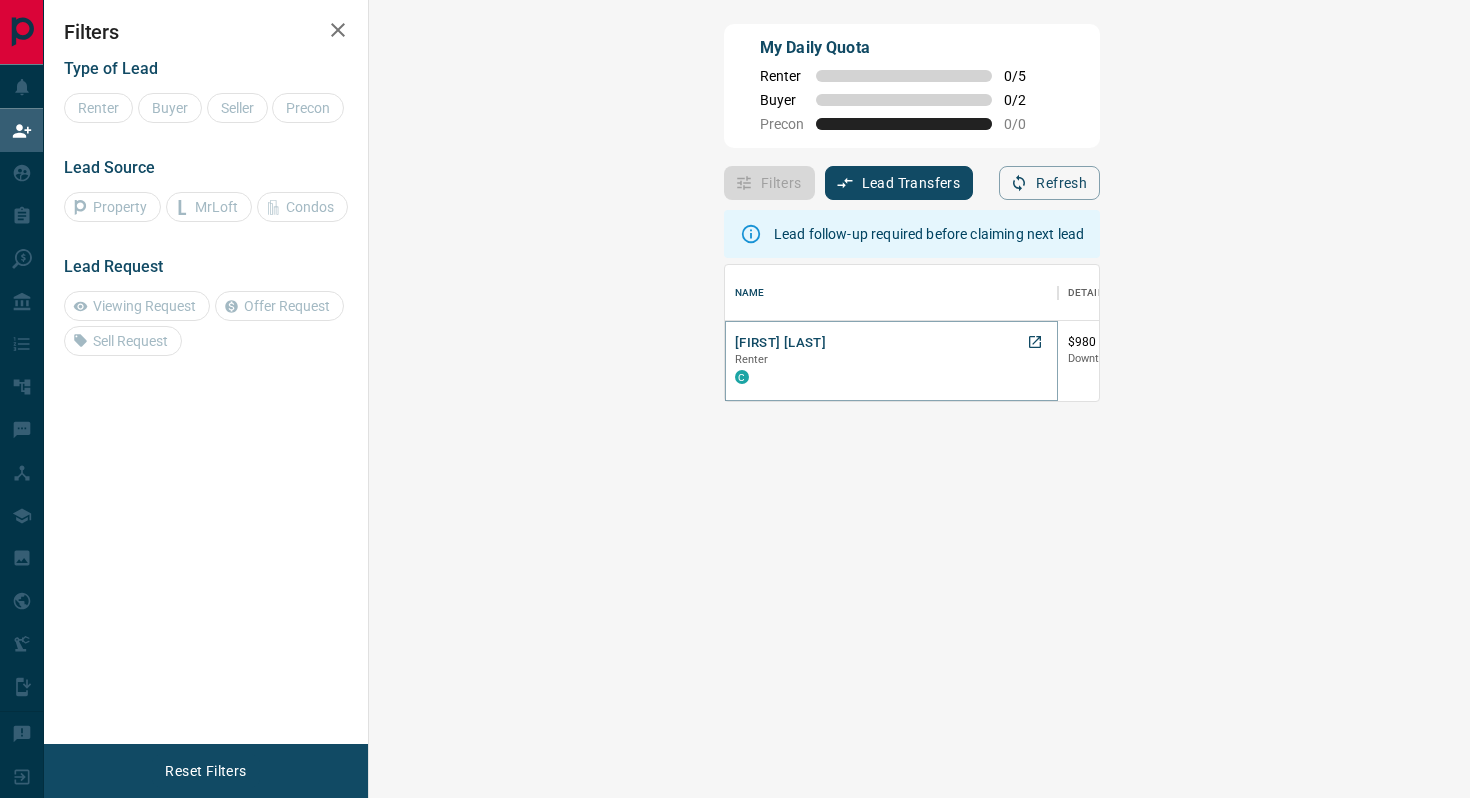 click on "[FIRST] [LAST]" at bounding box center (780, 343) 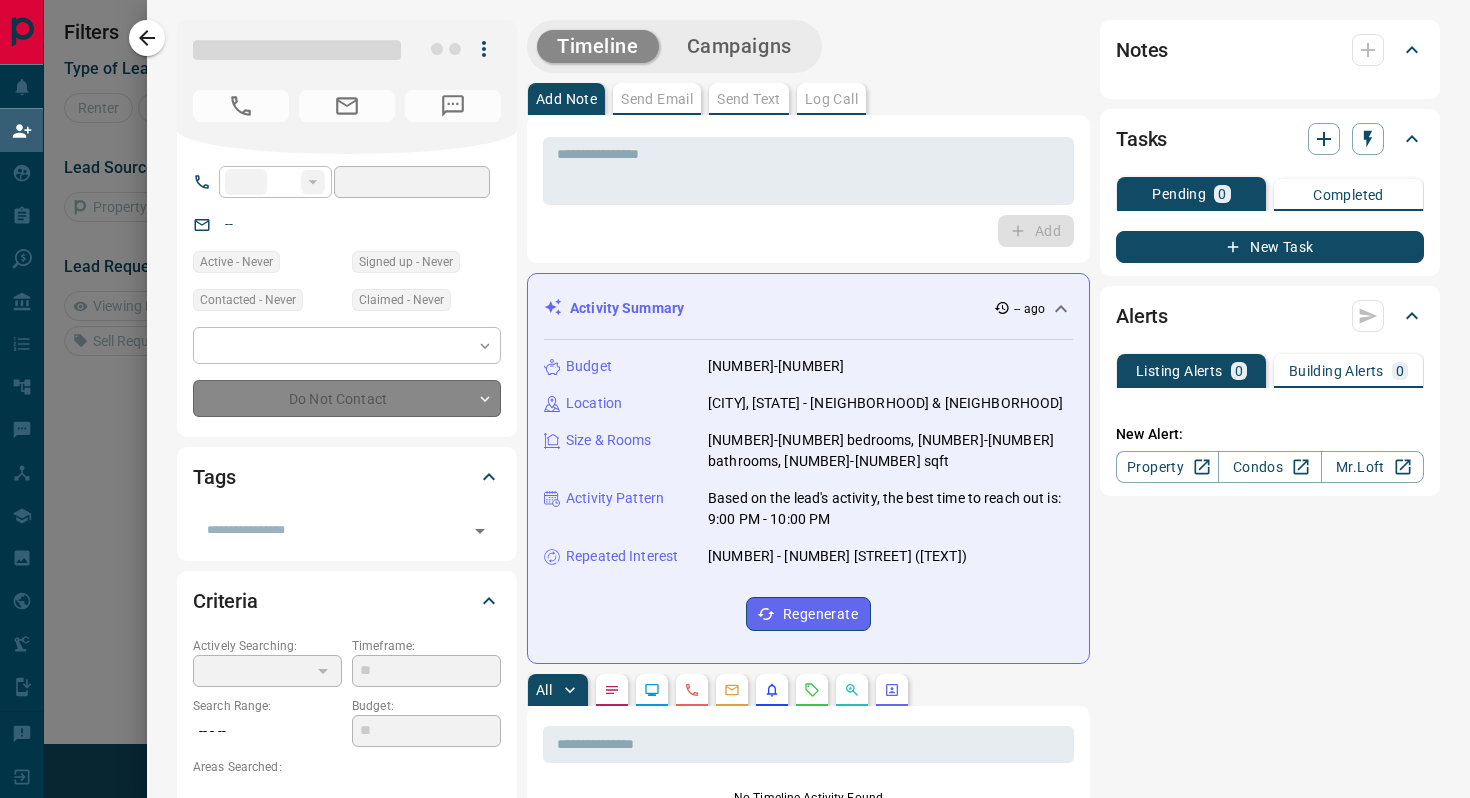 type on "**" 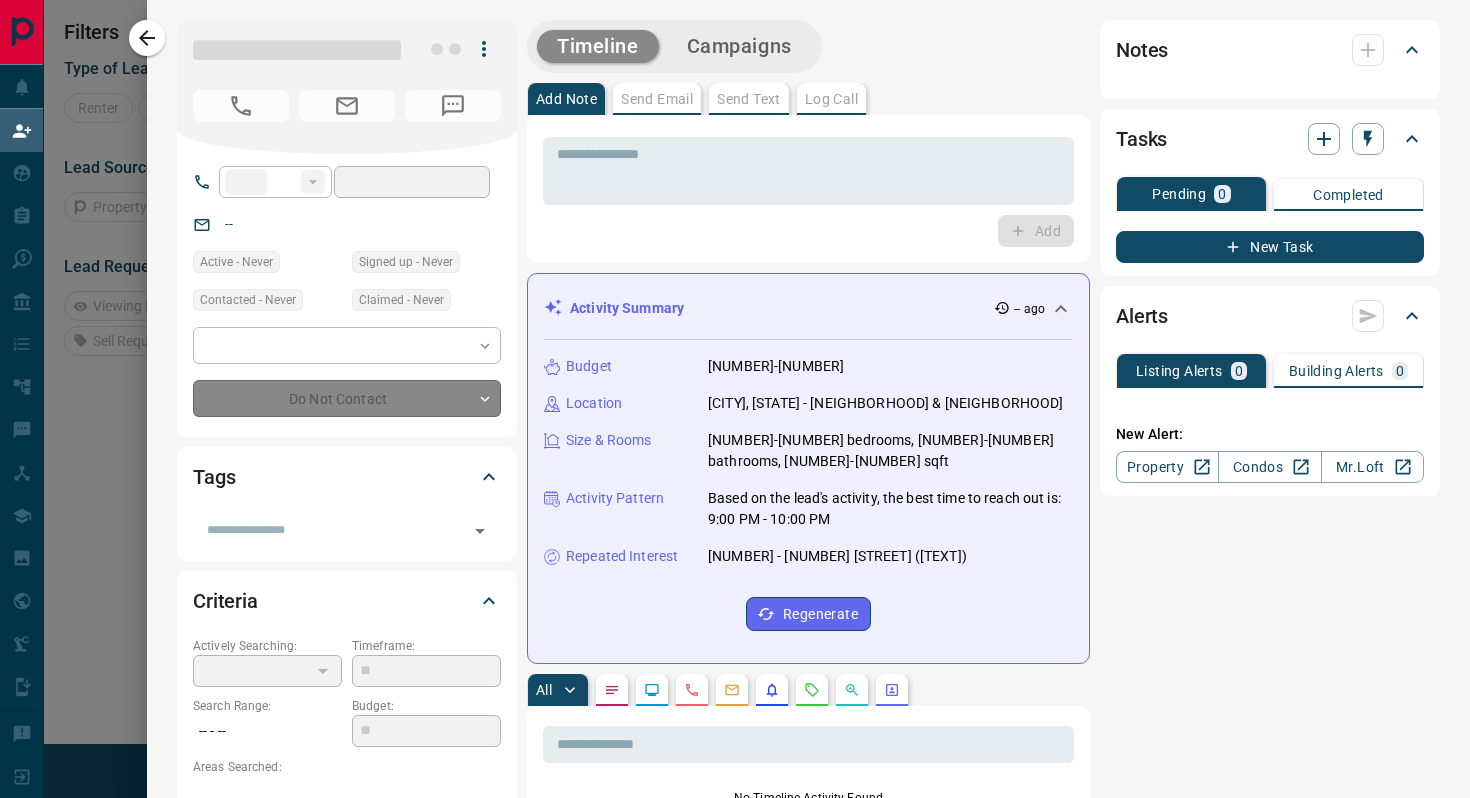 type on "**********" 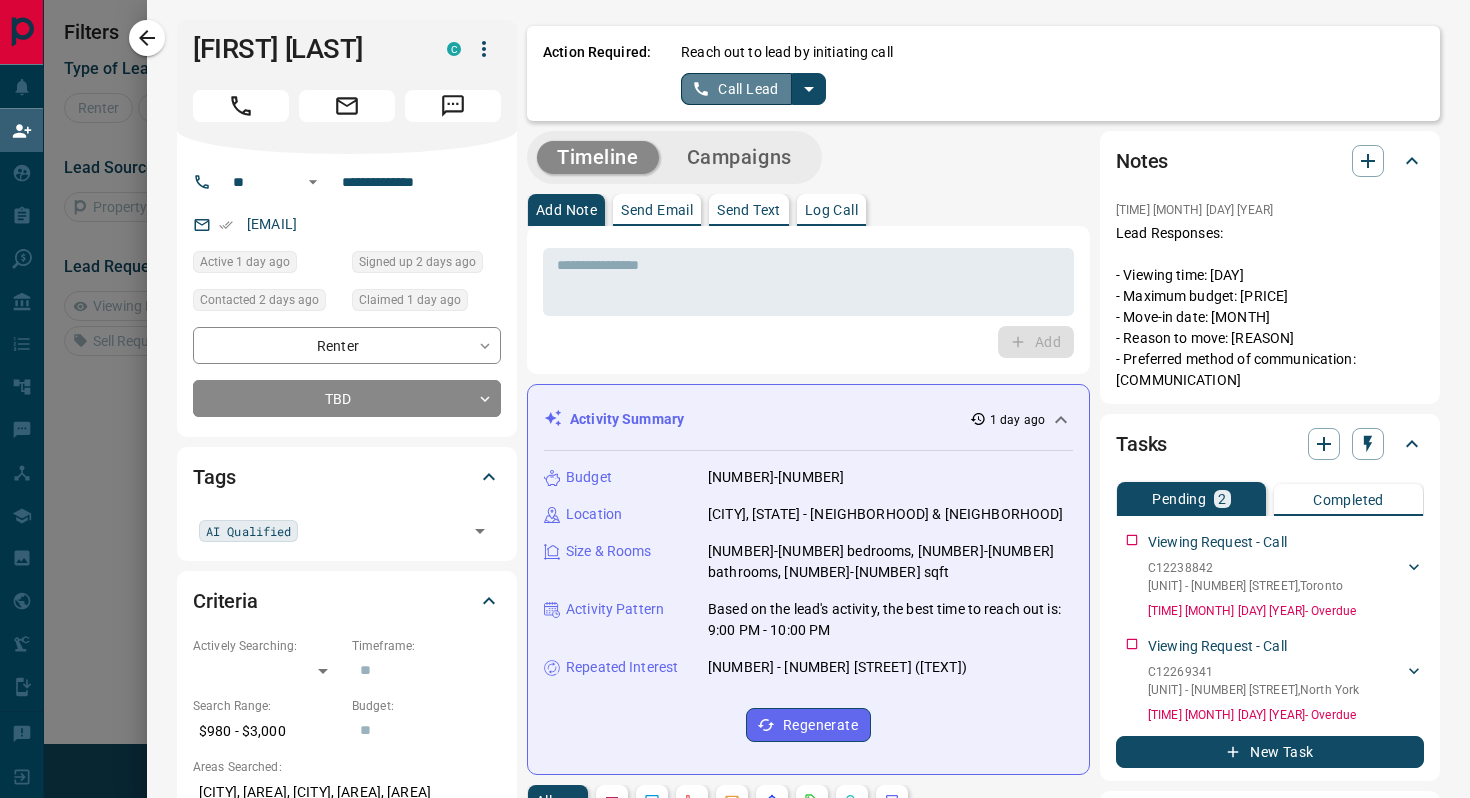 click on "Call Lead" at bounding box center (736, 89) 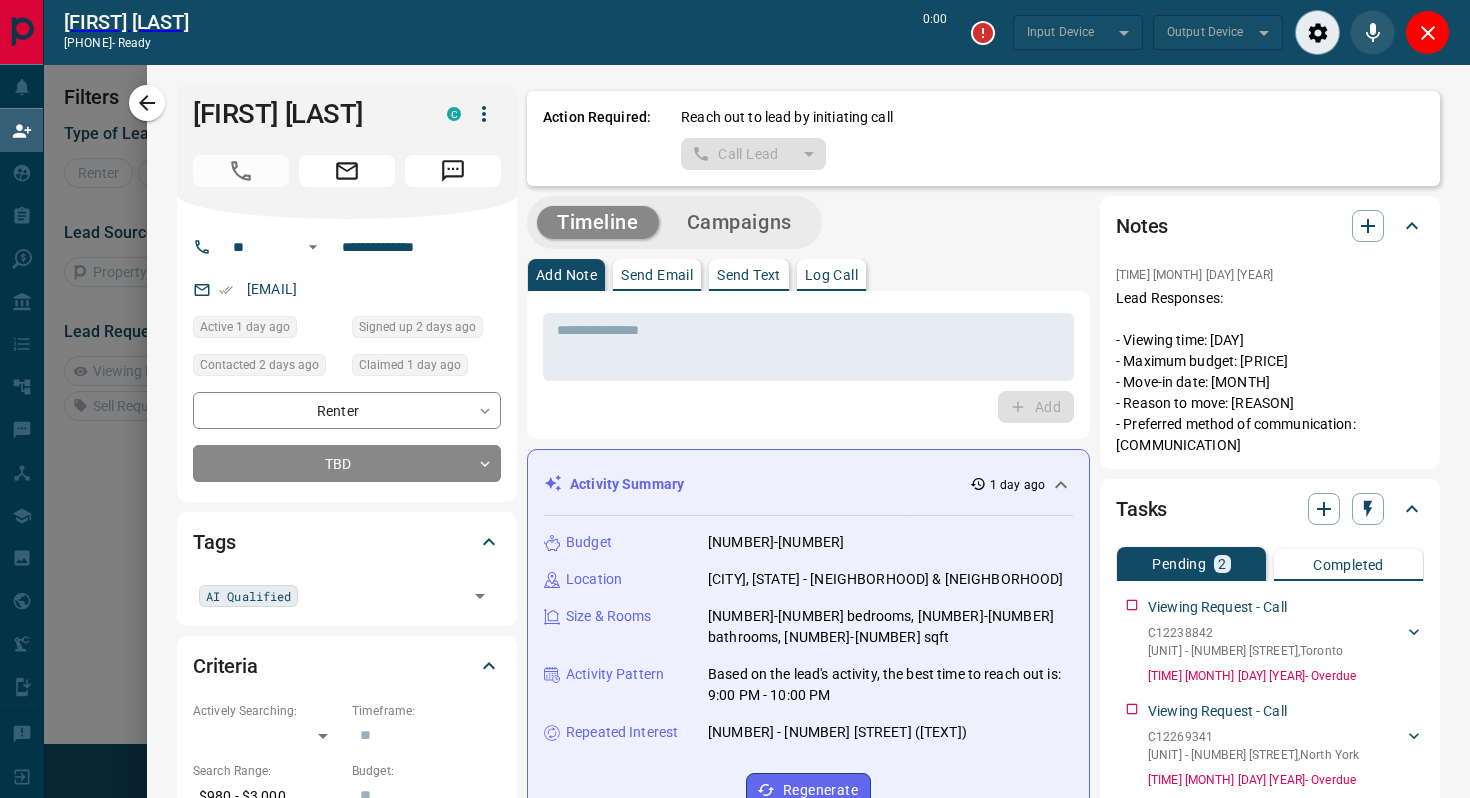click on "Call Lead" at bounding box center [753, 154] 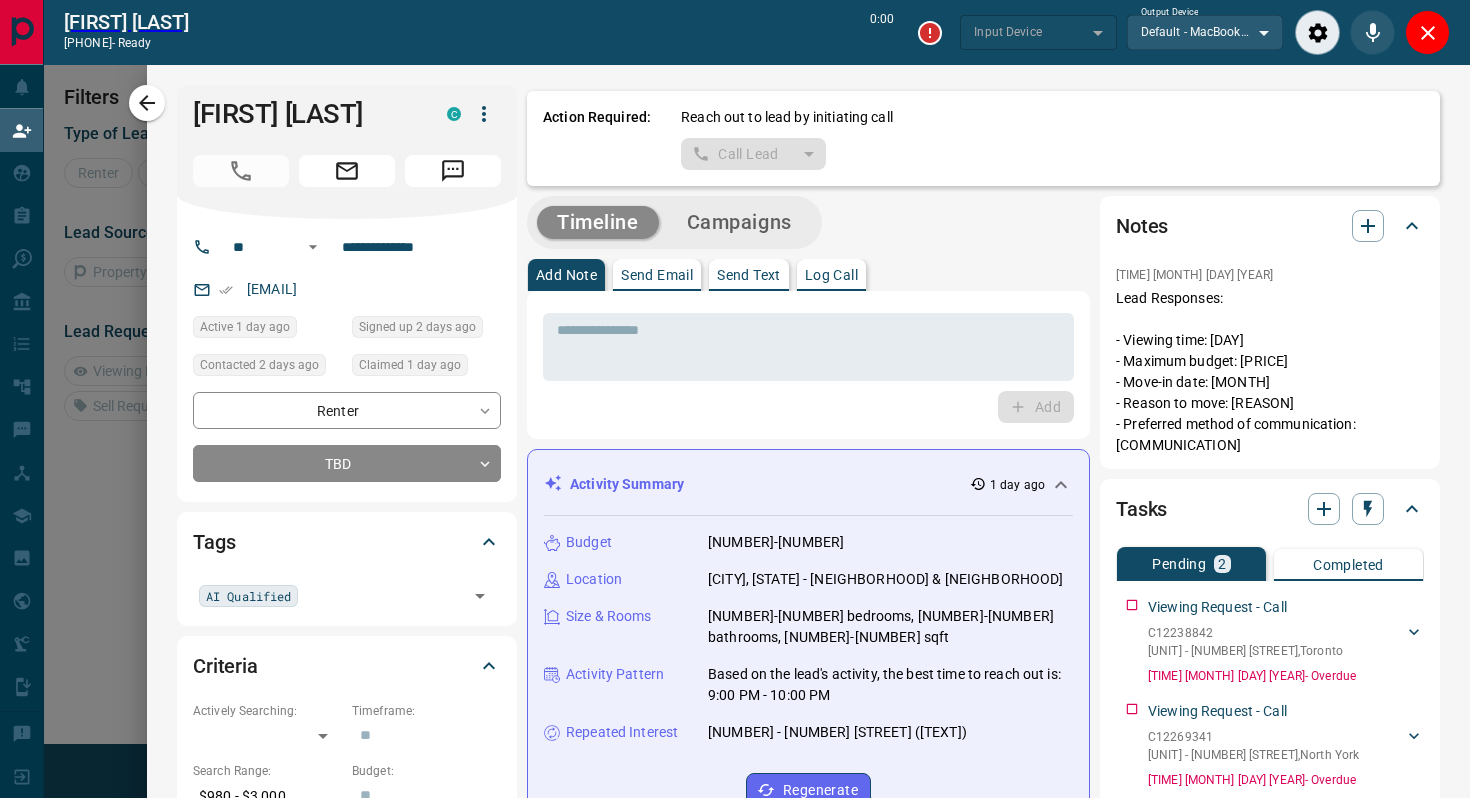 type on "*******" 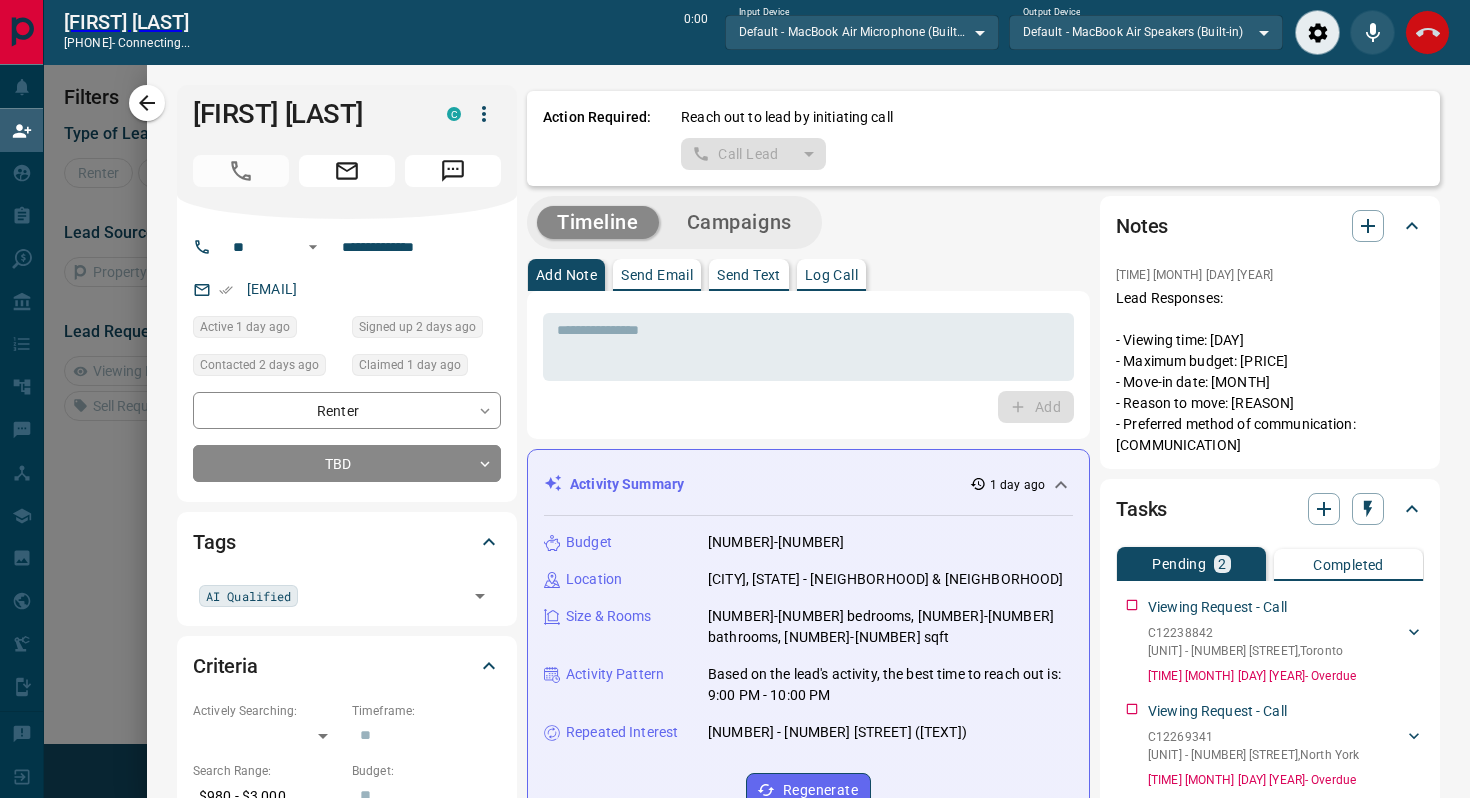 click 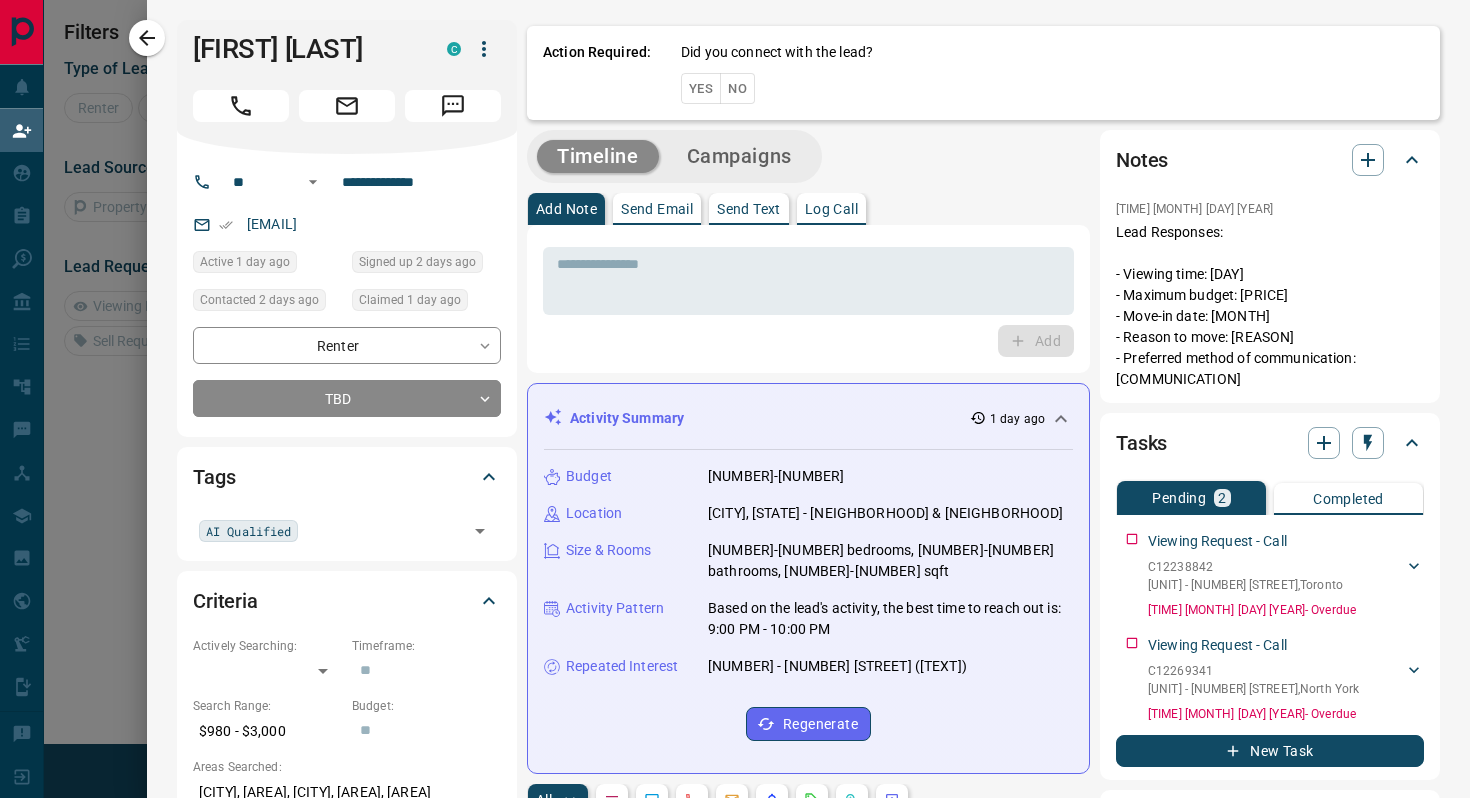 click on "No" at bounding box center (737, 88) 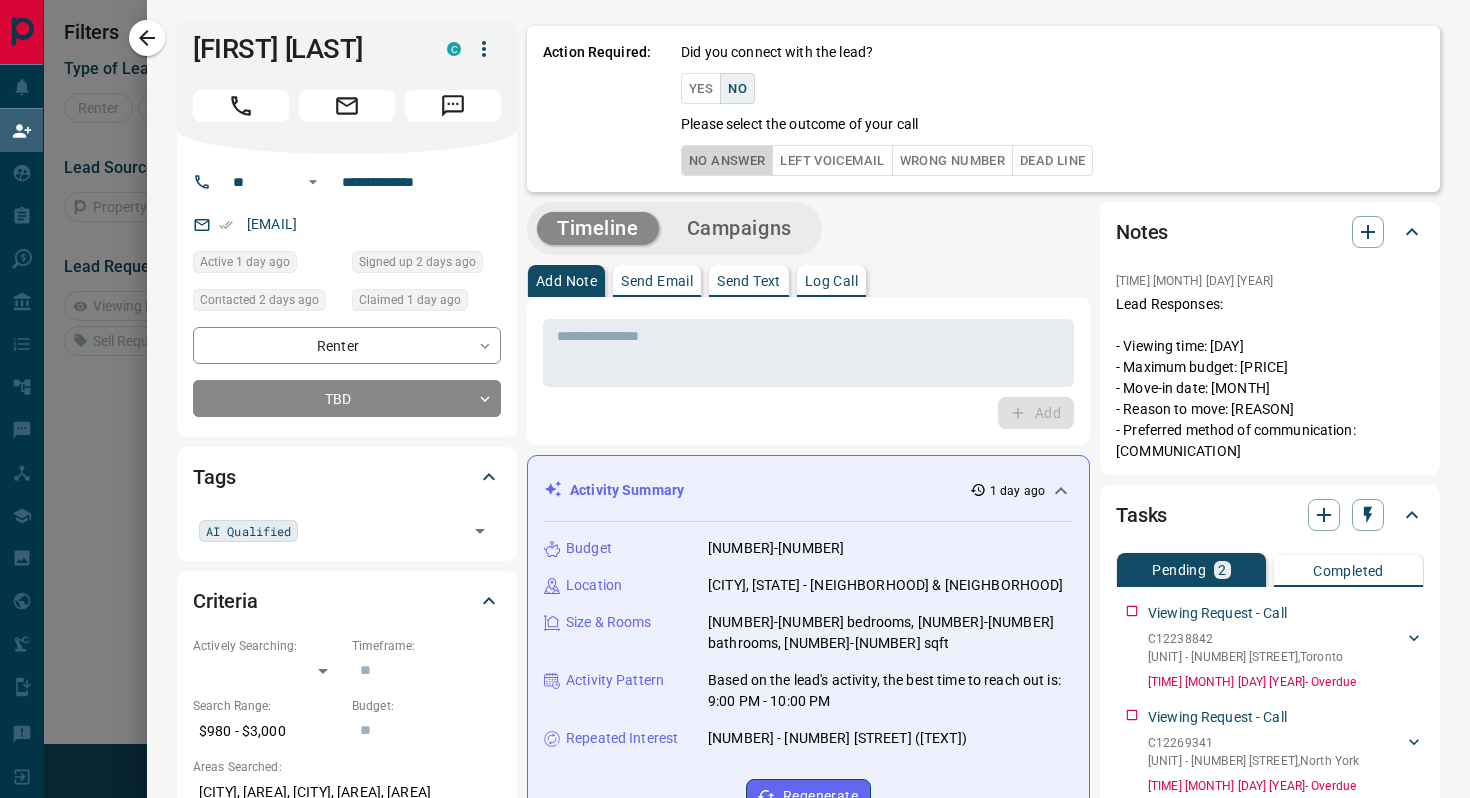 click on "No Answer" at bounding box center [727, 160] 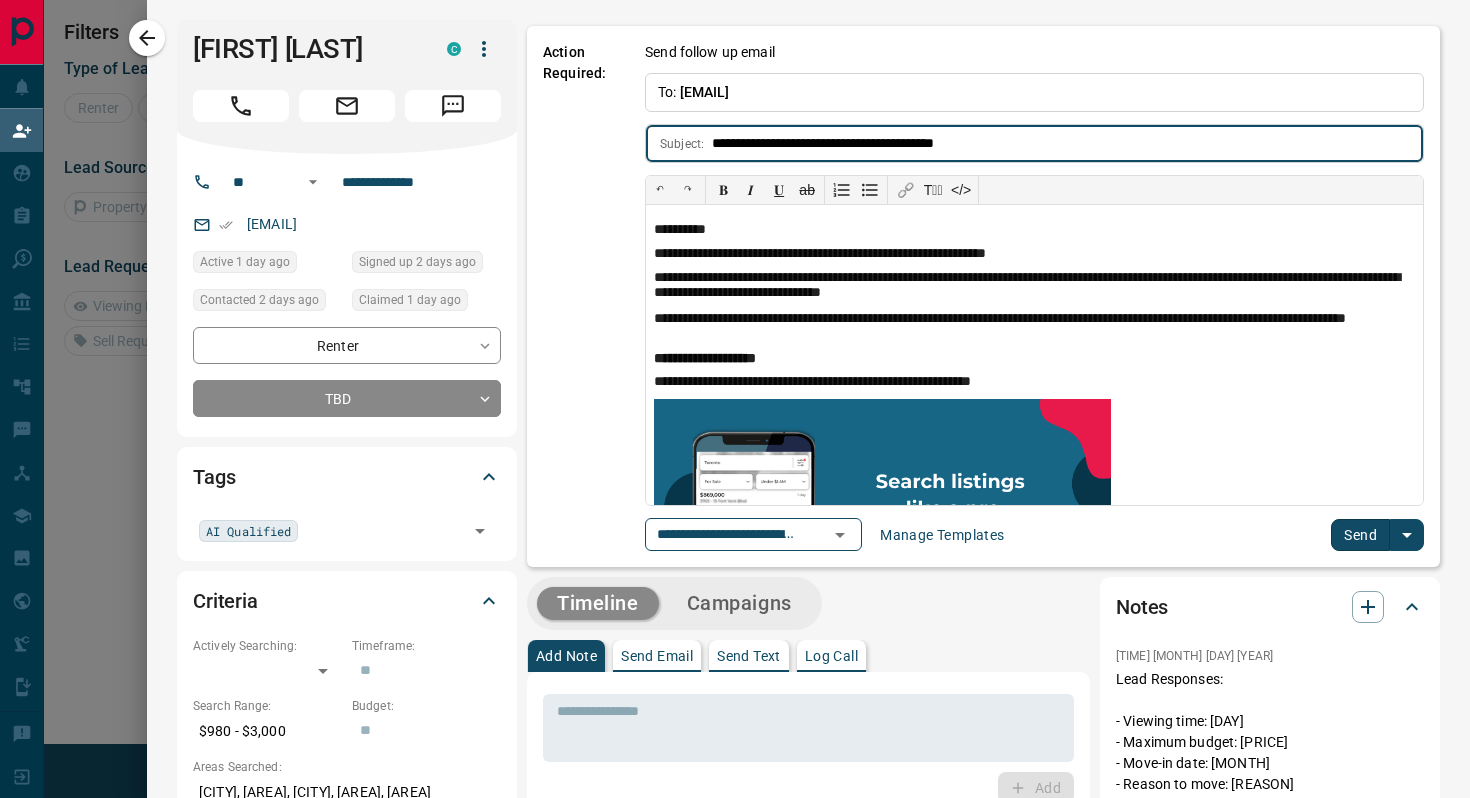 click on "Send" at bounding box center [1360, 535] 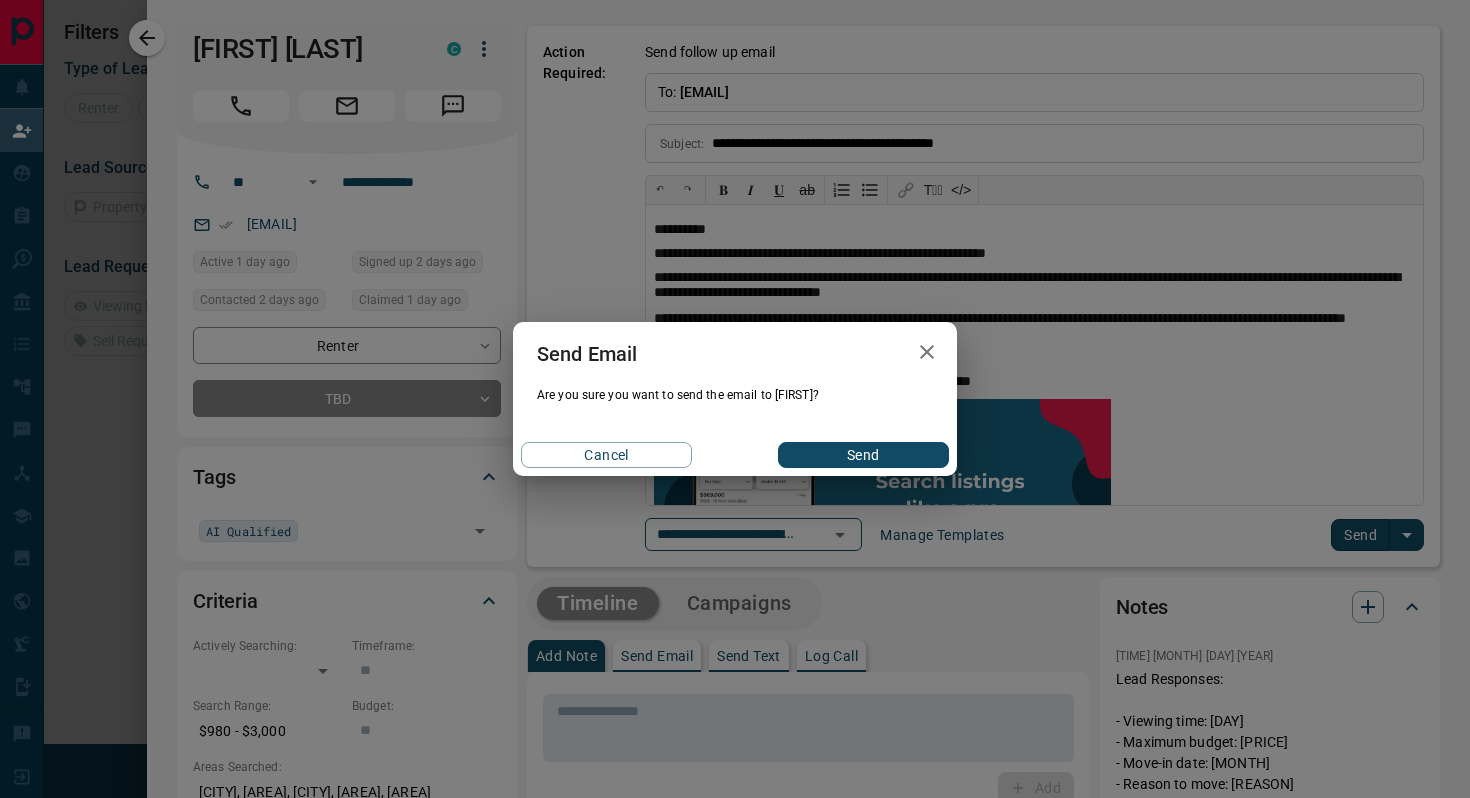 click on "Send" at bounding box center [863, 455] 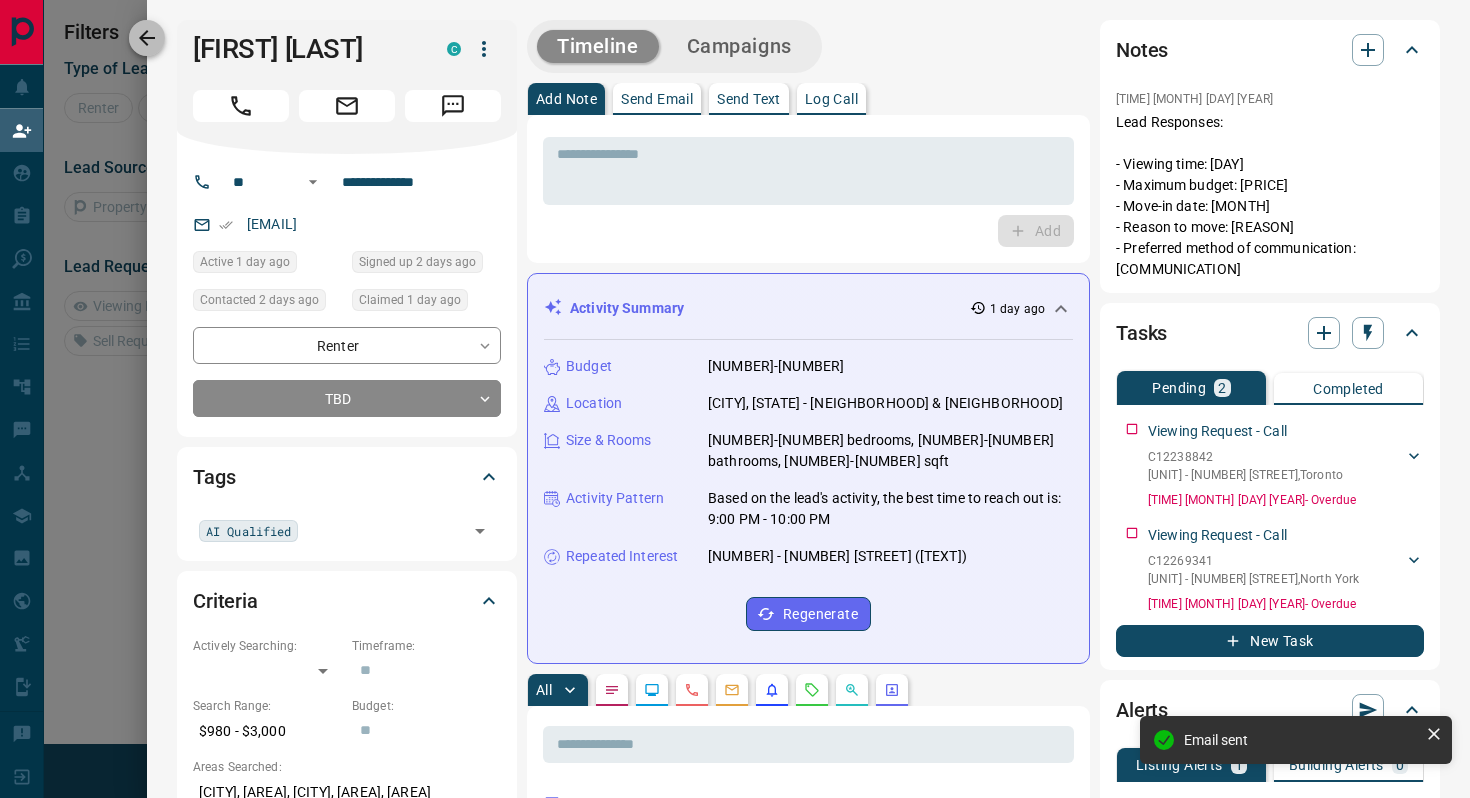 click at bounding box center [147, 38] 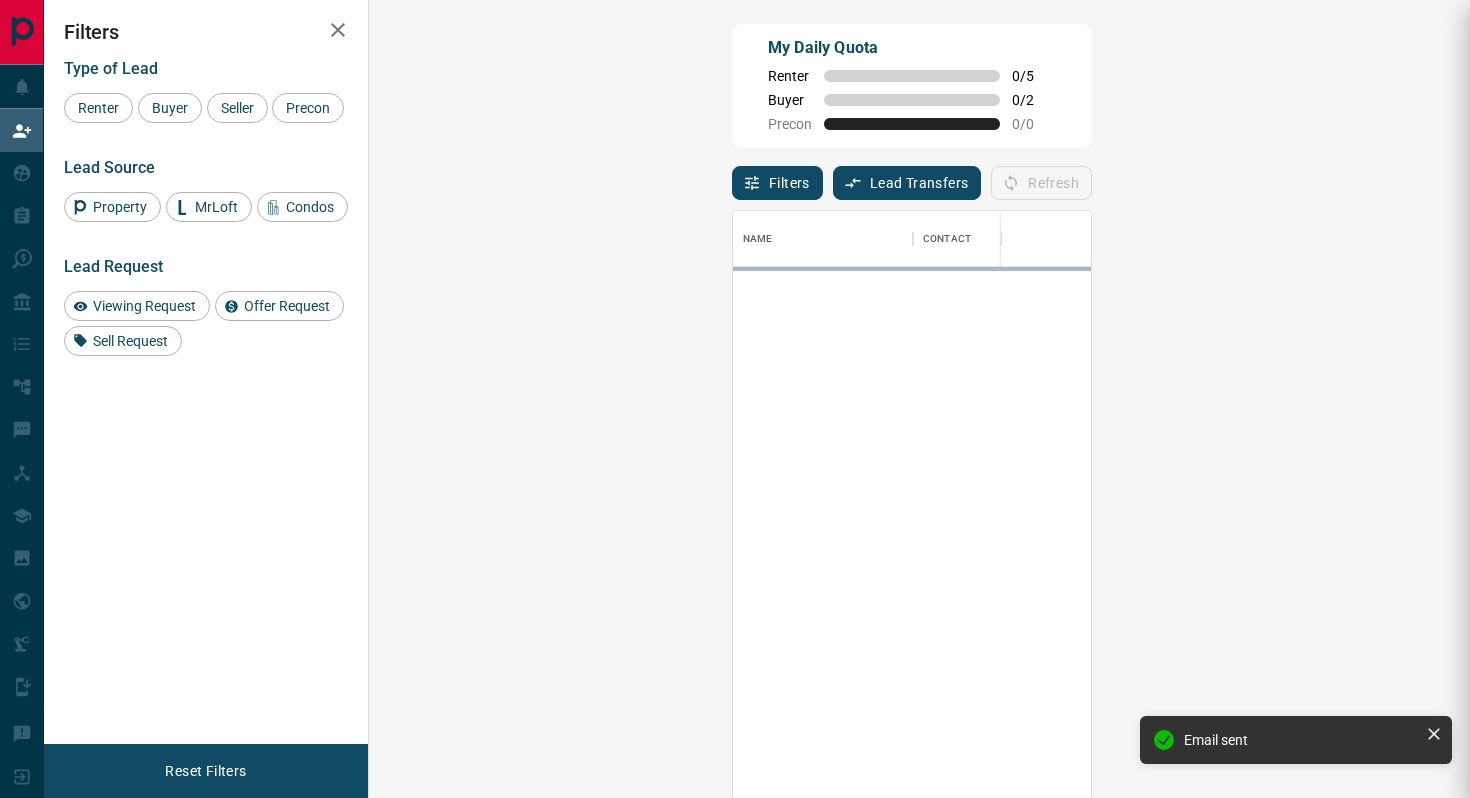 scroll, scrollTop: 0, scrollLeft: 1, axis: horizontal 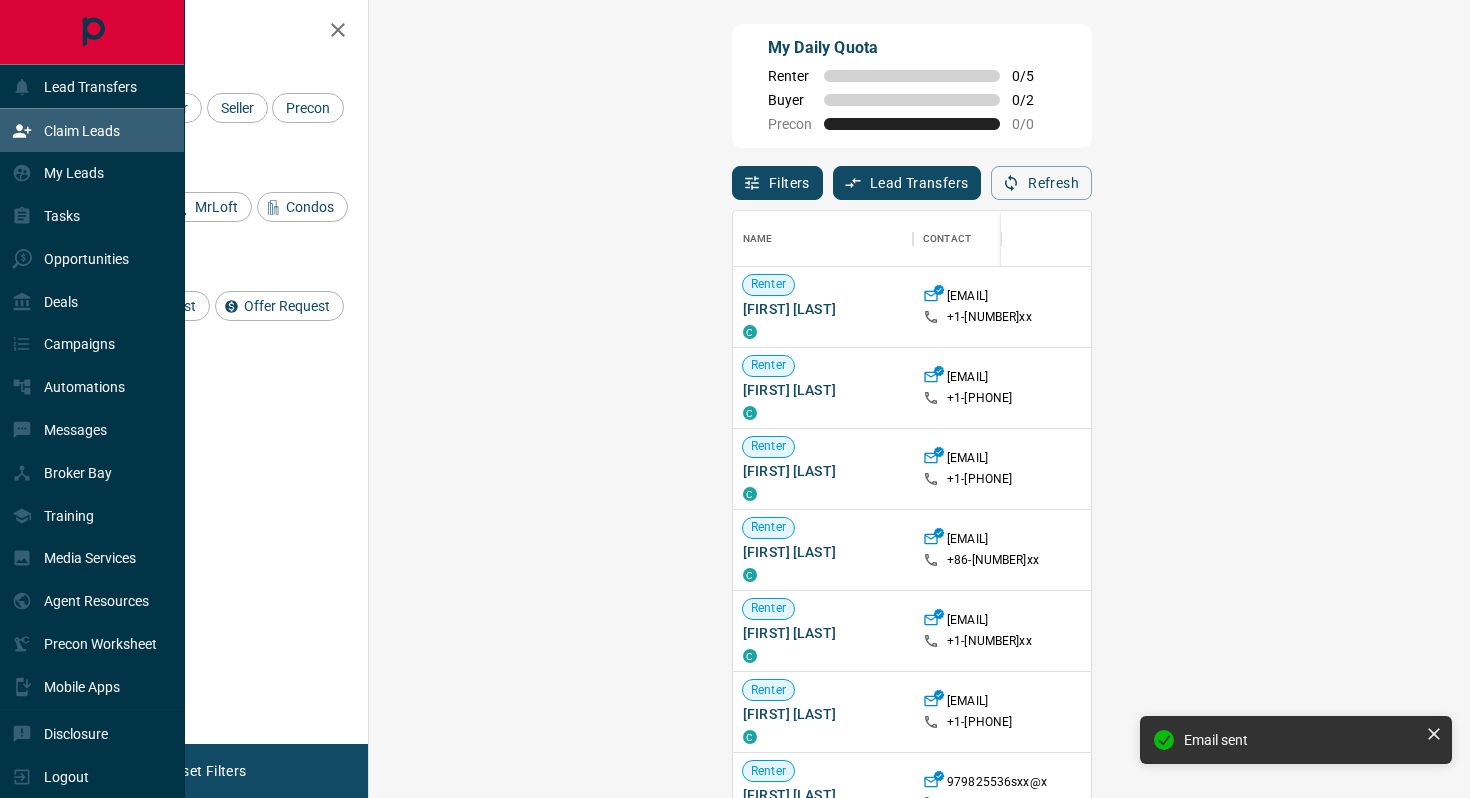 click on "Claim Leads" at bounding box center (82, 131) 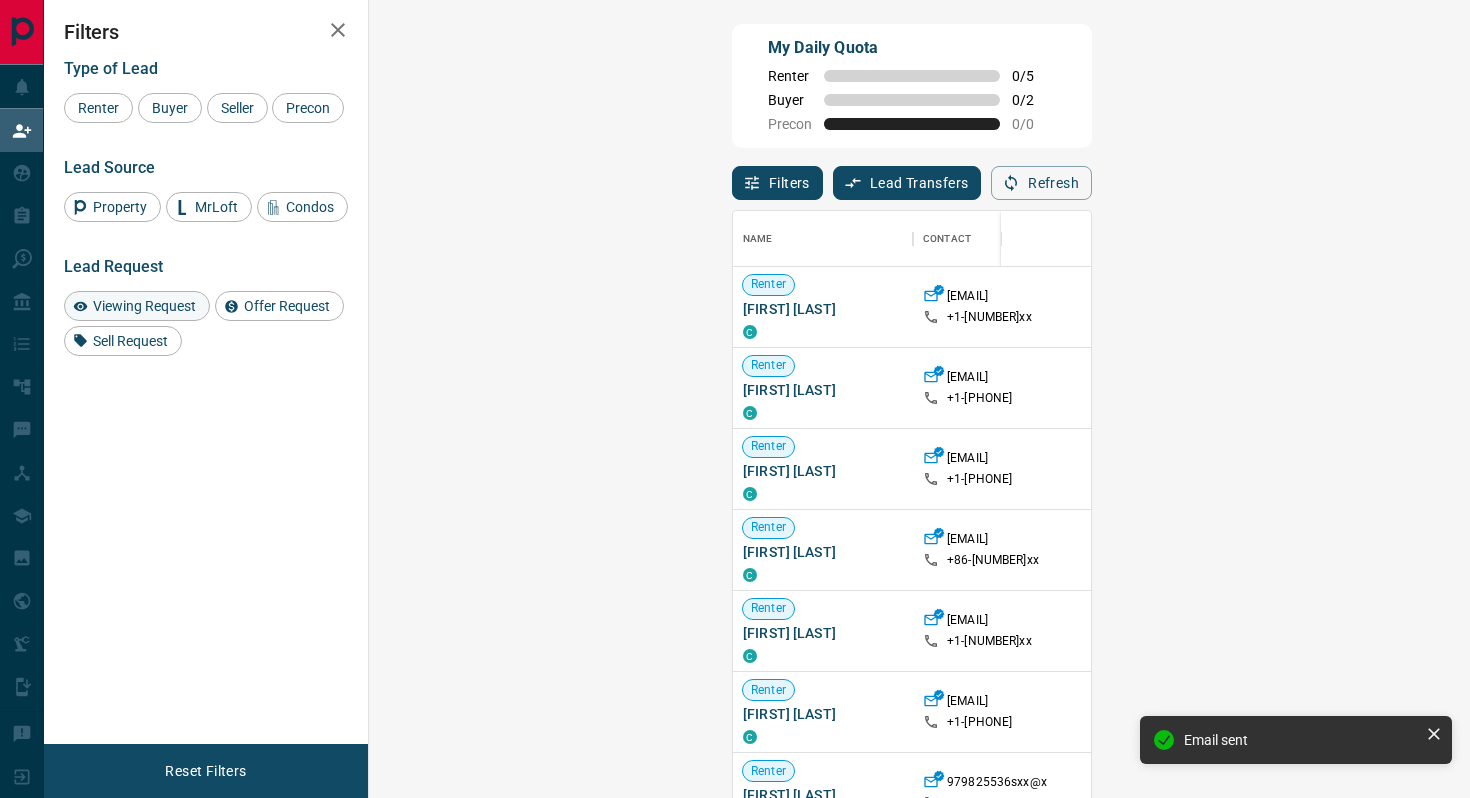 click on "Viewing Request" at bounding box center (144, 306) 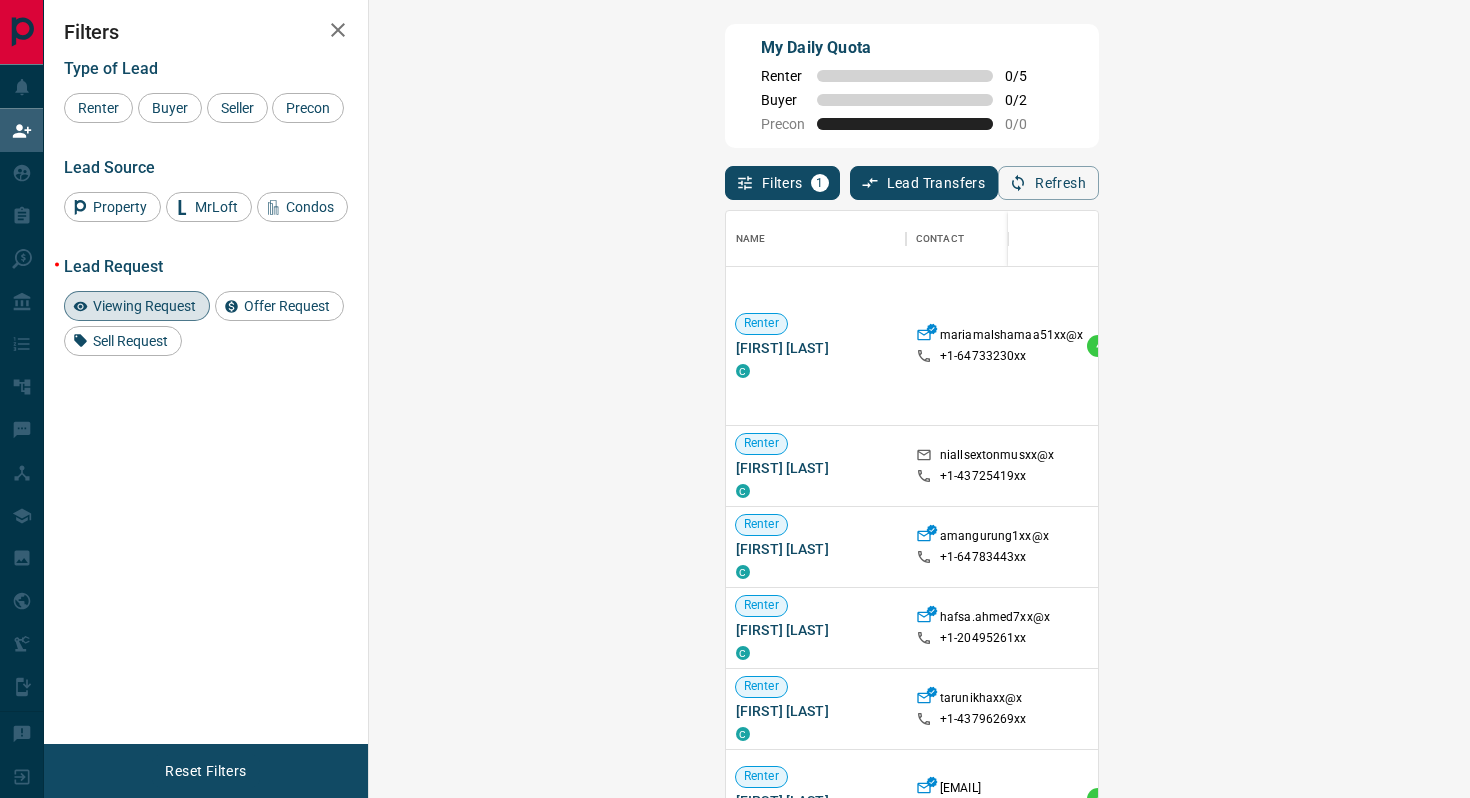 click on "Viewing Request   ( 3 )" at bounding box center (1553, 346) 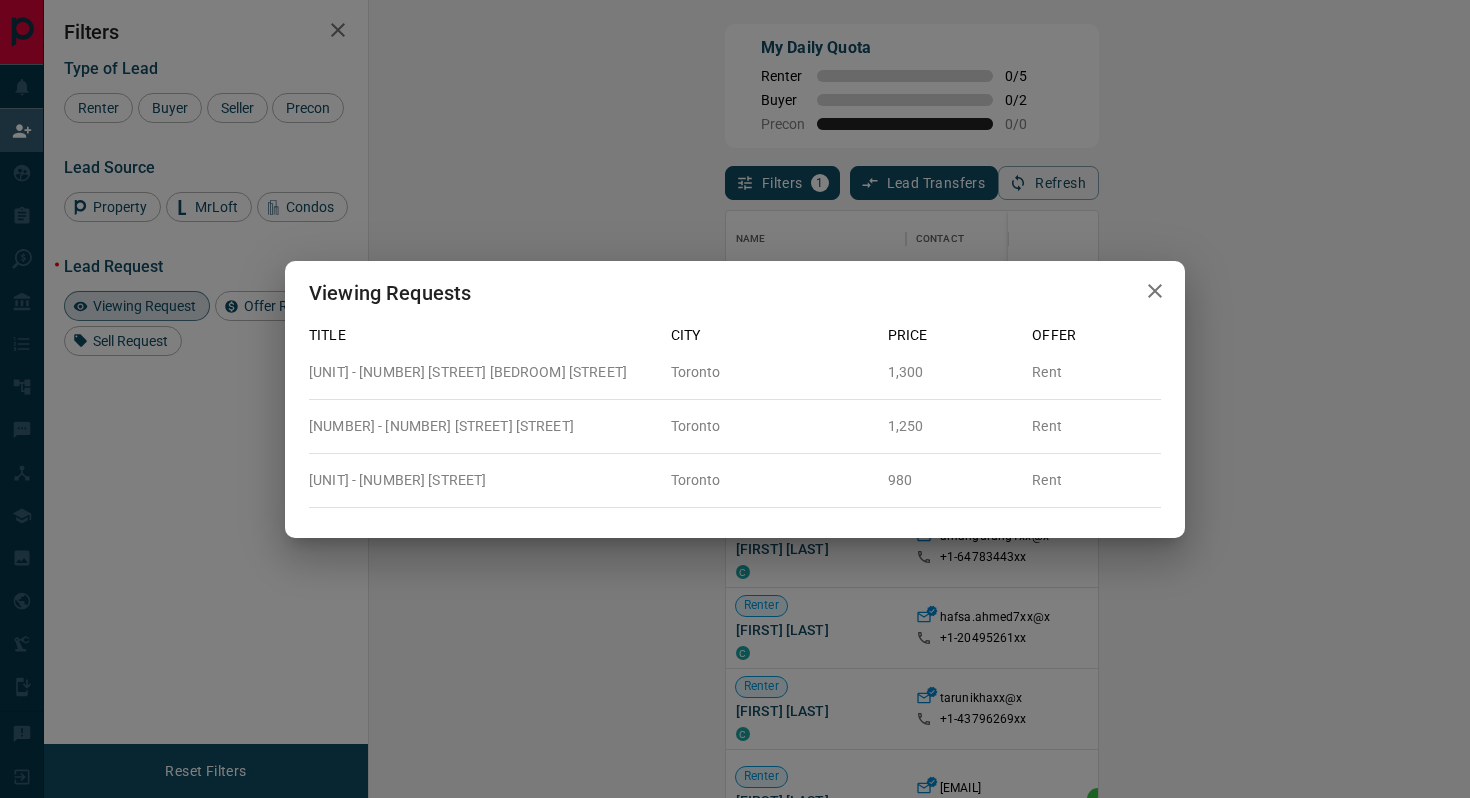 click 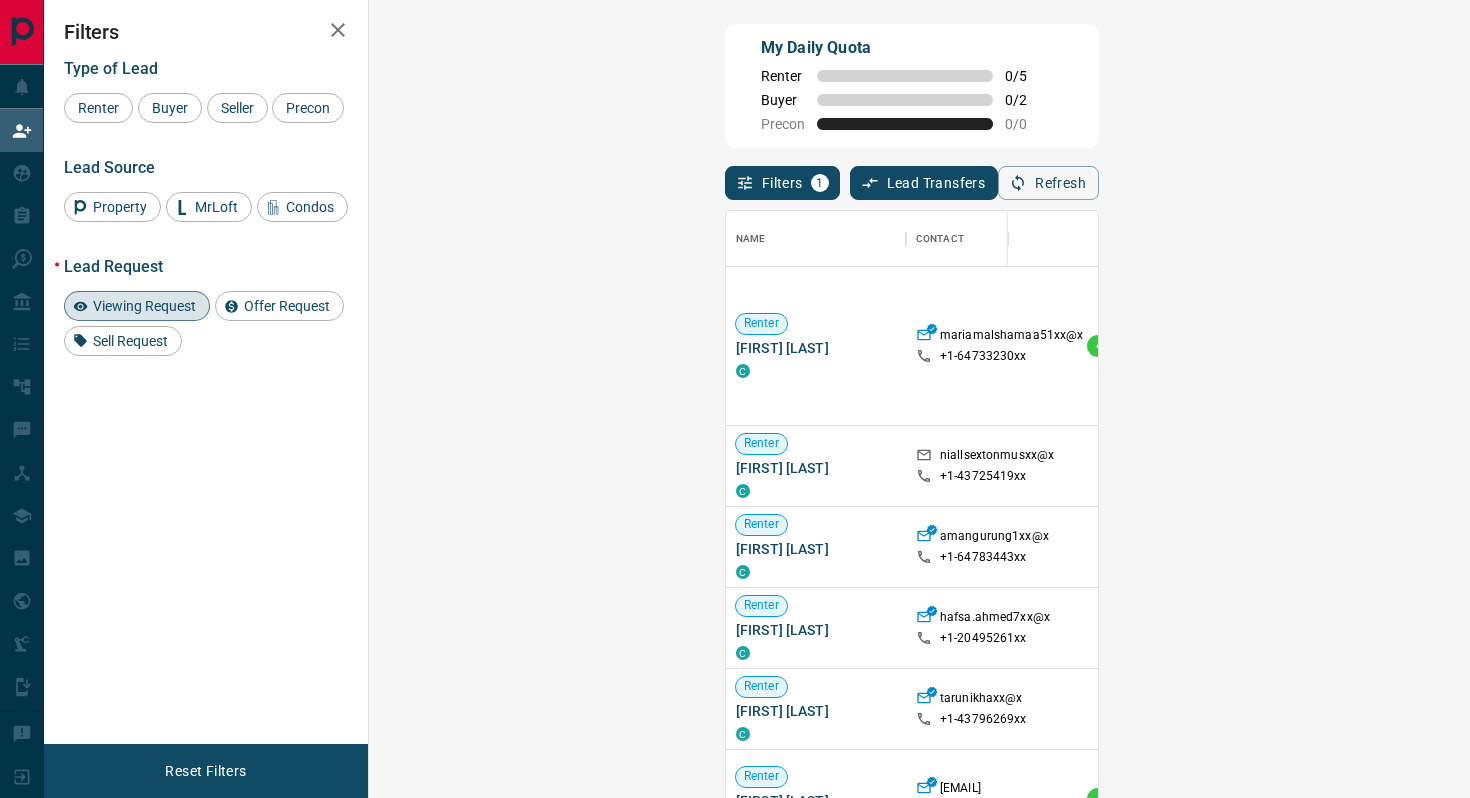 click on "Viewing Request   ( 1 )" at bounding box center [1553, 466] 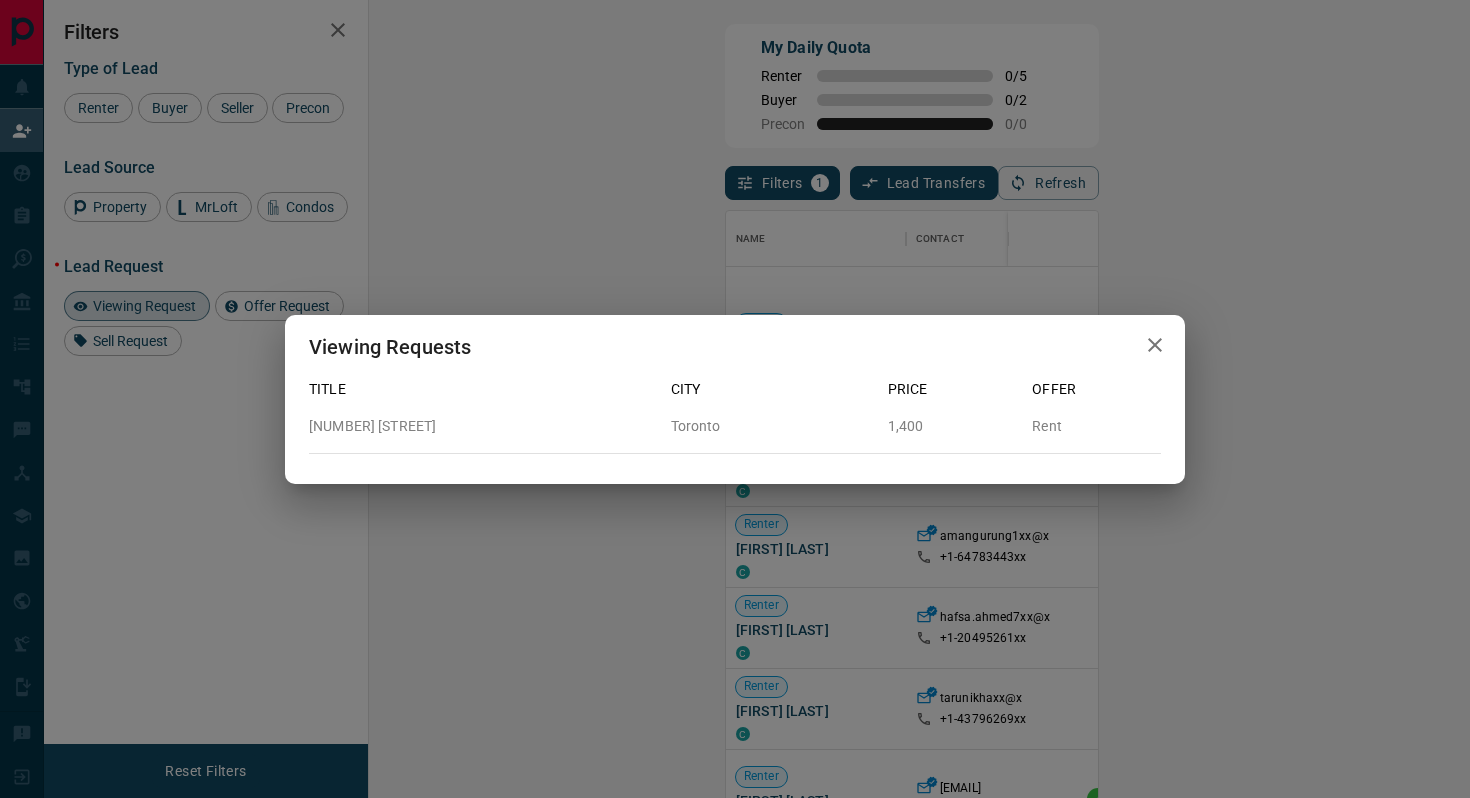 click on "Viewing Requests Title City Price Offer [NUMBER] [STREET] [CITY] [NUMBER] Rent" at bounding box center (735, 399) 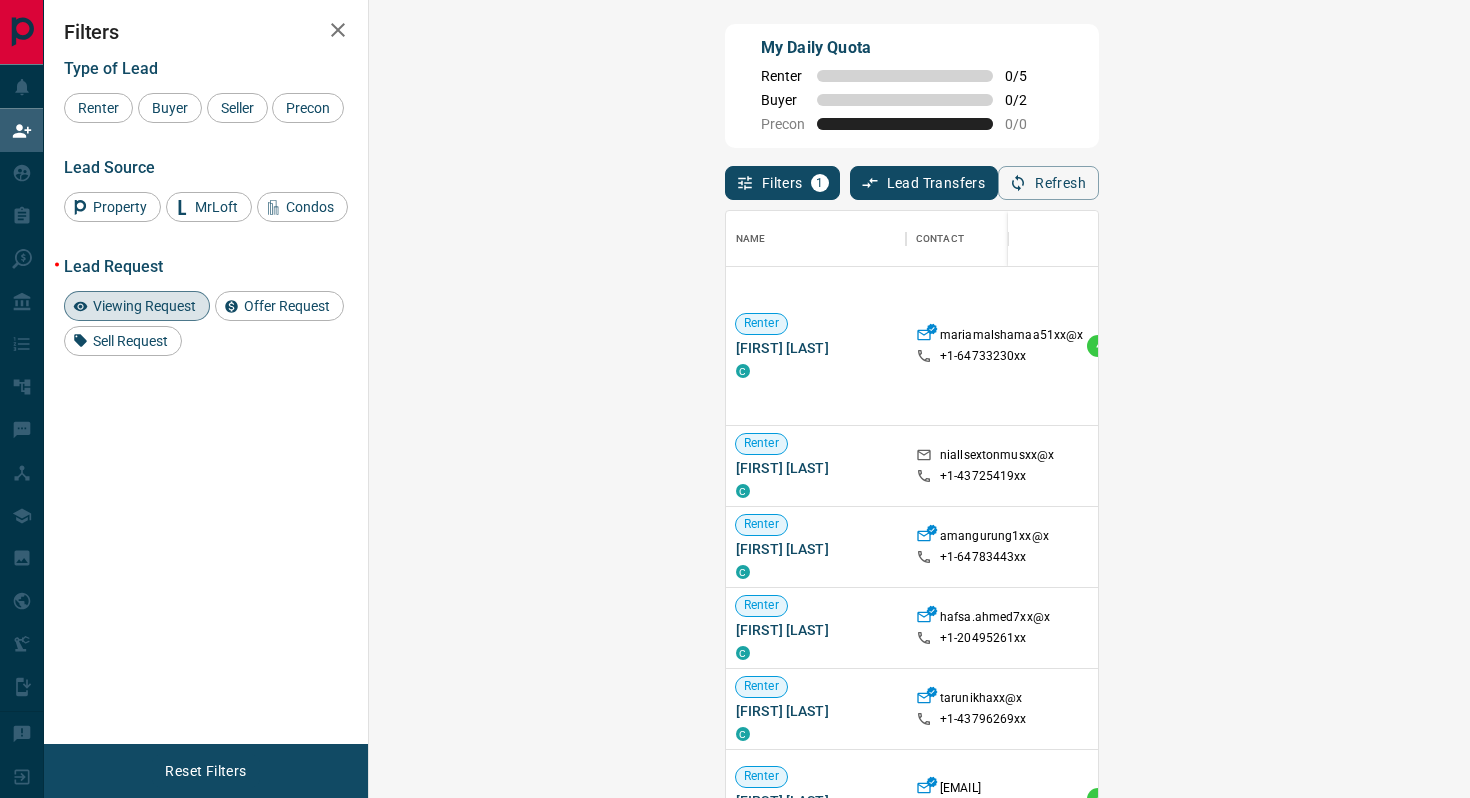 scroll, scrollTop: 20, scrollLeft: 0, axis: vertical 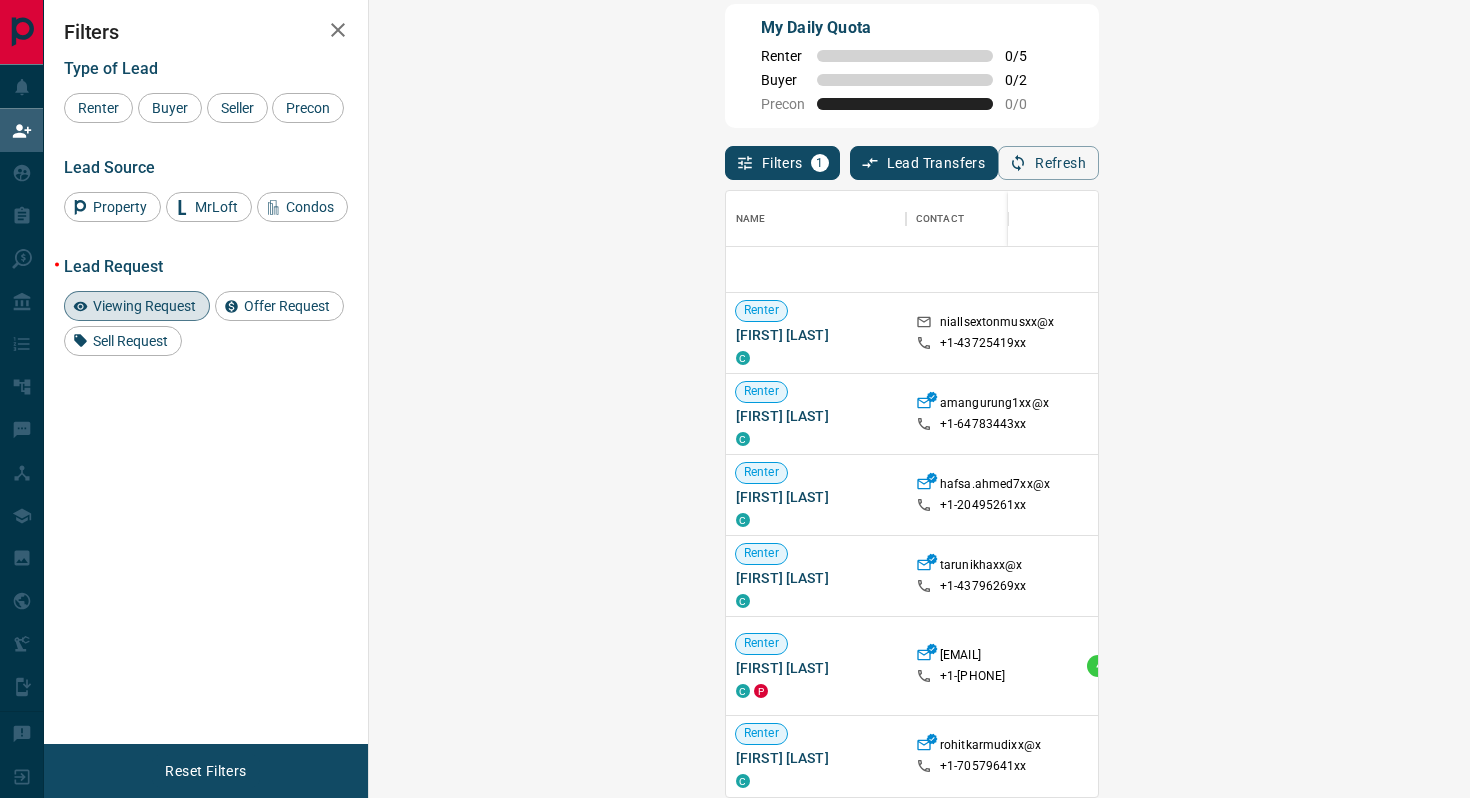 click on "Viewing Request   ( 2 )" at bounding box center [1553, 495] 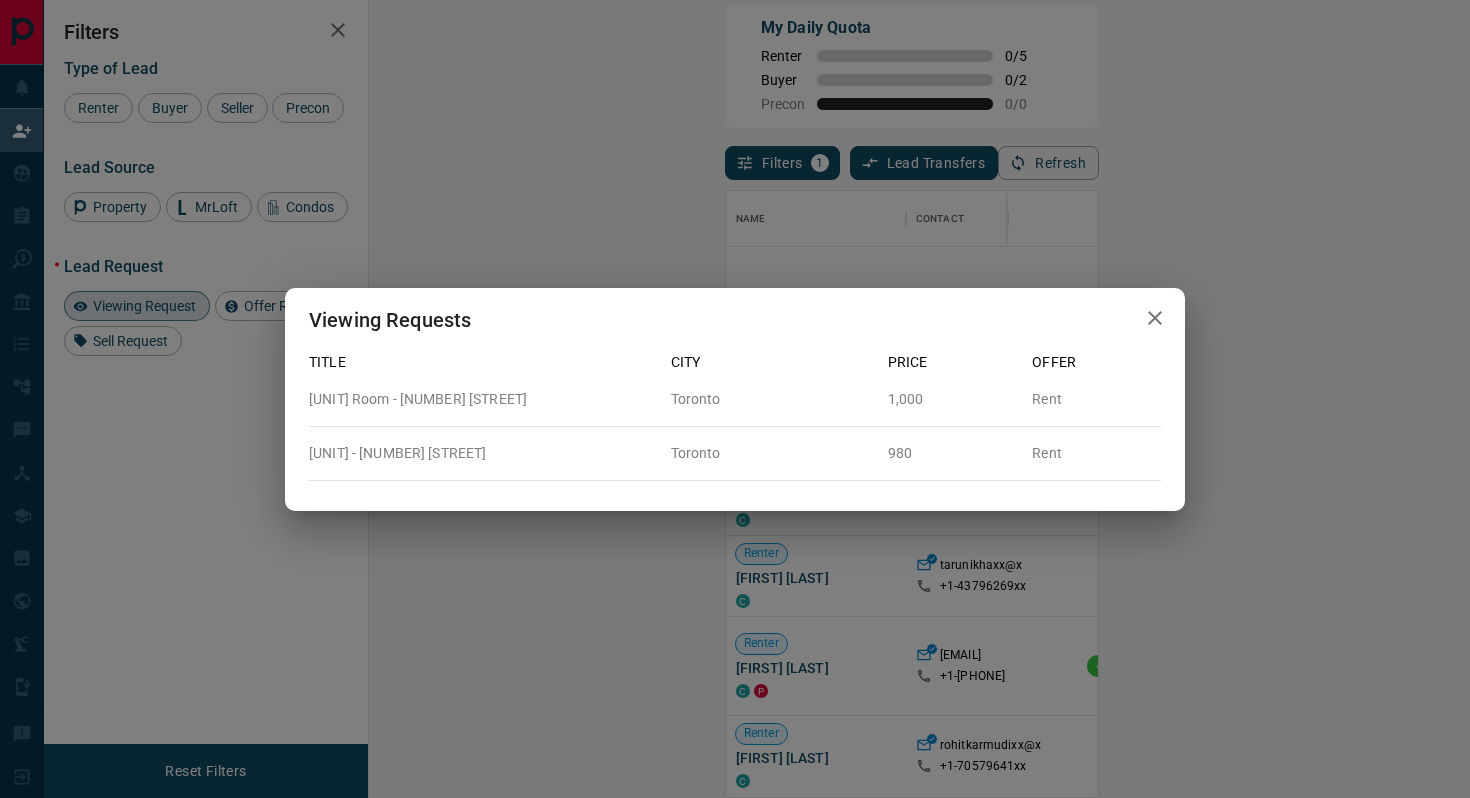 click on "Viewing Requests Title City Price Offer [NUMBER] Room - [NUMBER] [STREET] [CITY] [NUMBER] Rent [NUMBER] - [NUMBER] [STREET] [CITY] [NUMBER] Rent" at bounding box center (735, 399) 